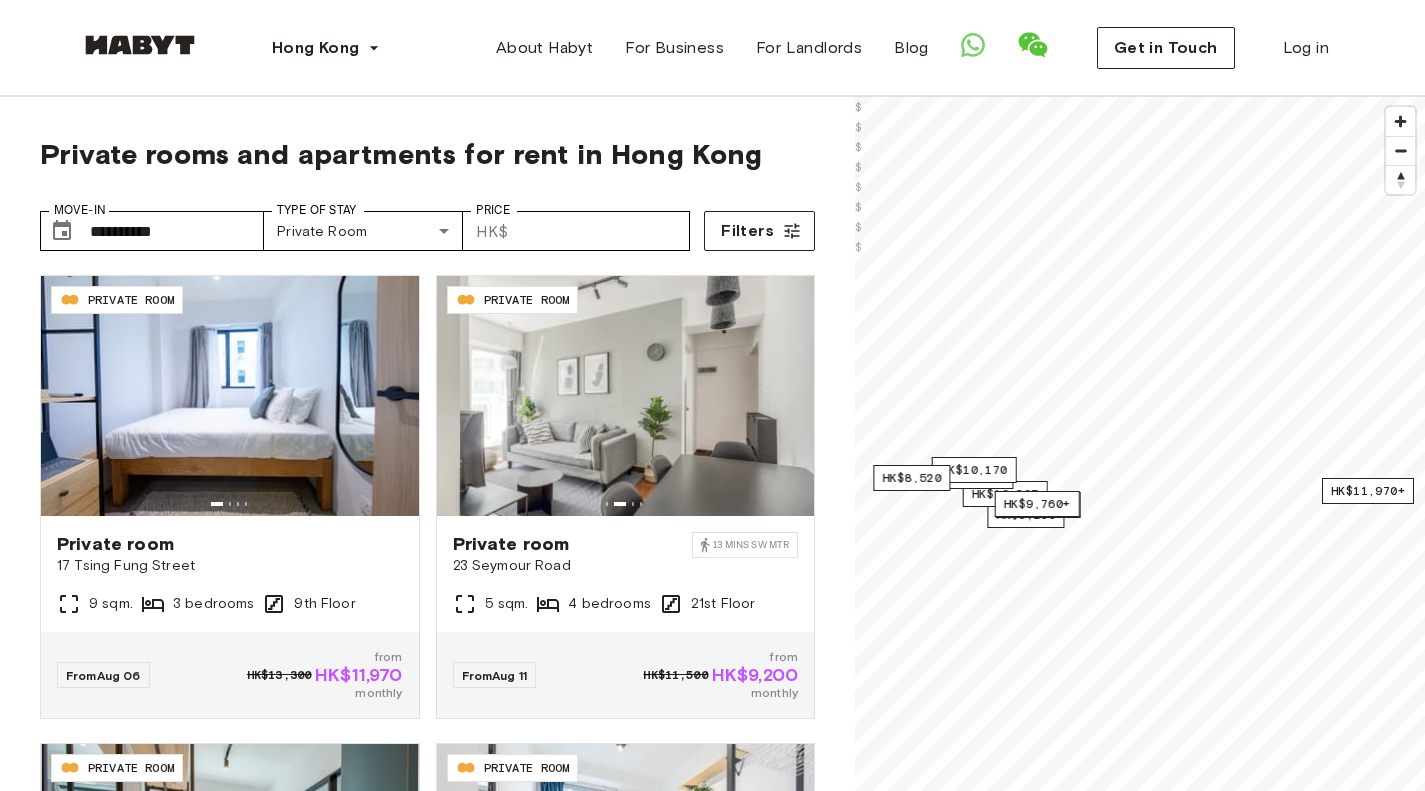scroll, scrollTop: 0, scrollLeft: 0, axis: both 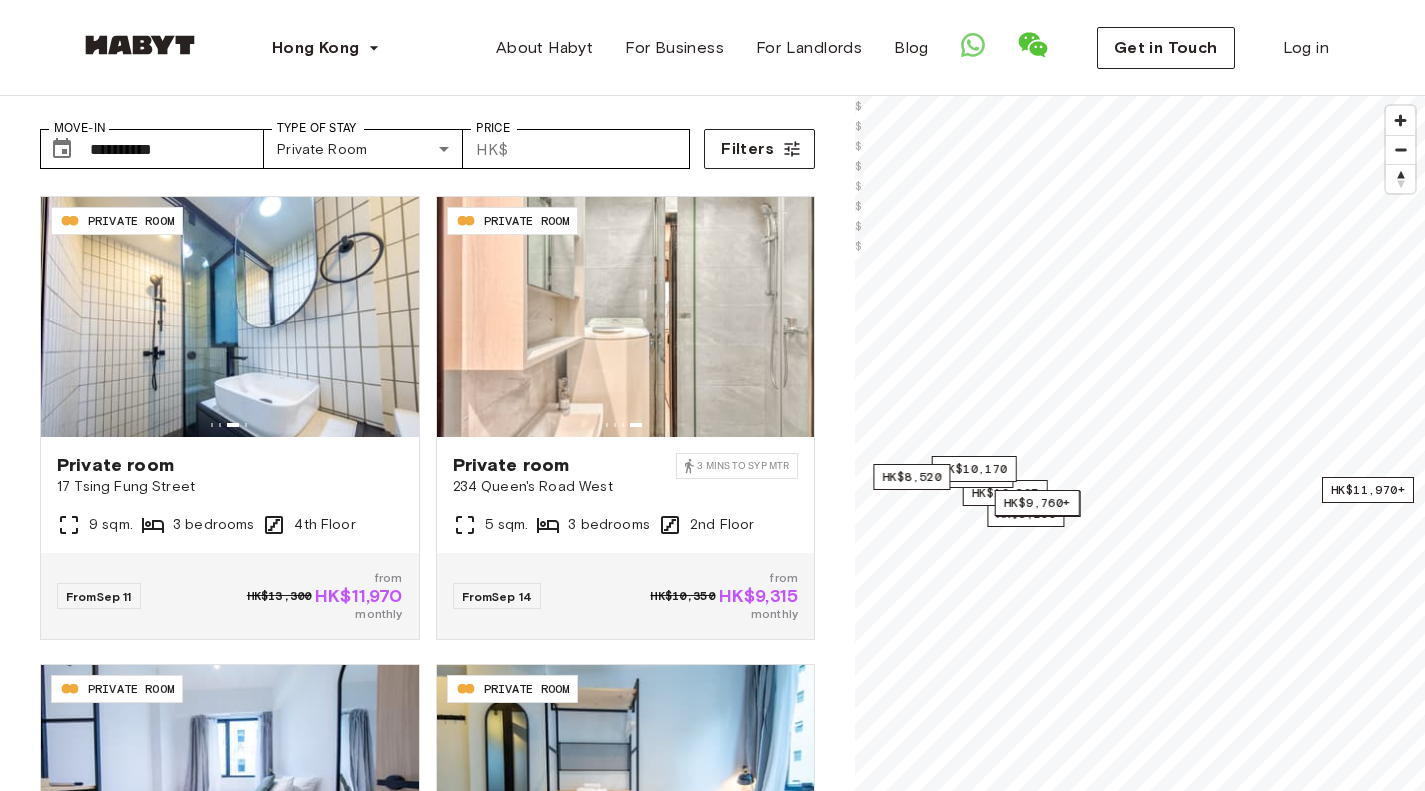 click on "Private rooms and apartments for rent in Hong Kong Move-In ​ [PHONE] Move-In Type of Stay Private Room [PHONE] Type of Stay Price ​ HK$ Price Filters HK-01-046-009-03 PRIVATE ROOM Private room 17 [STREET] [CITY] 9 sqm. 3 bedrooms 9th Floor From  [DATE] HK$[PRICE] from HK$[PRICE] monthly HK-01-013-001-03 PRIVATE ROOM Private room 23 [STREET] [CITY] 13 mins SW MTR 5 sqm. 4 bedrooms 21st Floor From  [DATE] HK$[PRICE] from HK$[PRICE] monthly HK-01-046-008-01 PRIVATE ROOM Private room 17 [STREET] [CITY] 11 sqm. 3 bedrooms 8th Floor From  [DATE] HK$[PRICE] from HK$[PRICE] monthly HK-01-027-001-02 PRIVATE ROOM Private room 168 [STREET] [CITY] 5 sqm. 4 bedrooms 17th Floor From  [DATE] HK$[PRICE] from HK$[PRICE] monthly HK-01-046-004-03 PRIVATE ROOM Private room 17 [STREET] [CITY] 9 sqm. 3 bedrooms 4th Floor From  [DATE] HK$[PRICE] from HK$[PRICE] monthly HK-01-016-001-01 PRIVATE ROOM Private room 234 [STREET] [CITY] 3 mins to SYP MTR 5 sqm. 3 bedrooms 2nd Floor From  [DATE] HK$[PRICE] from HK$[PRICE] monthly 9 sqm." at bounding box center [427, 499] 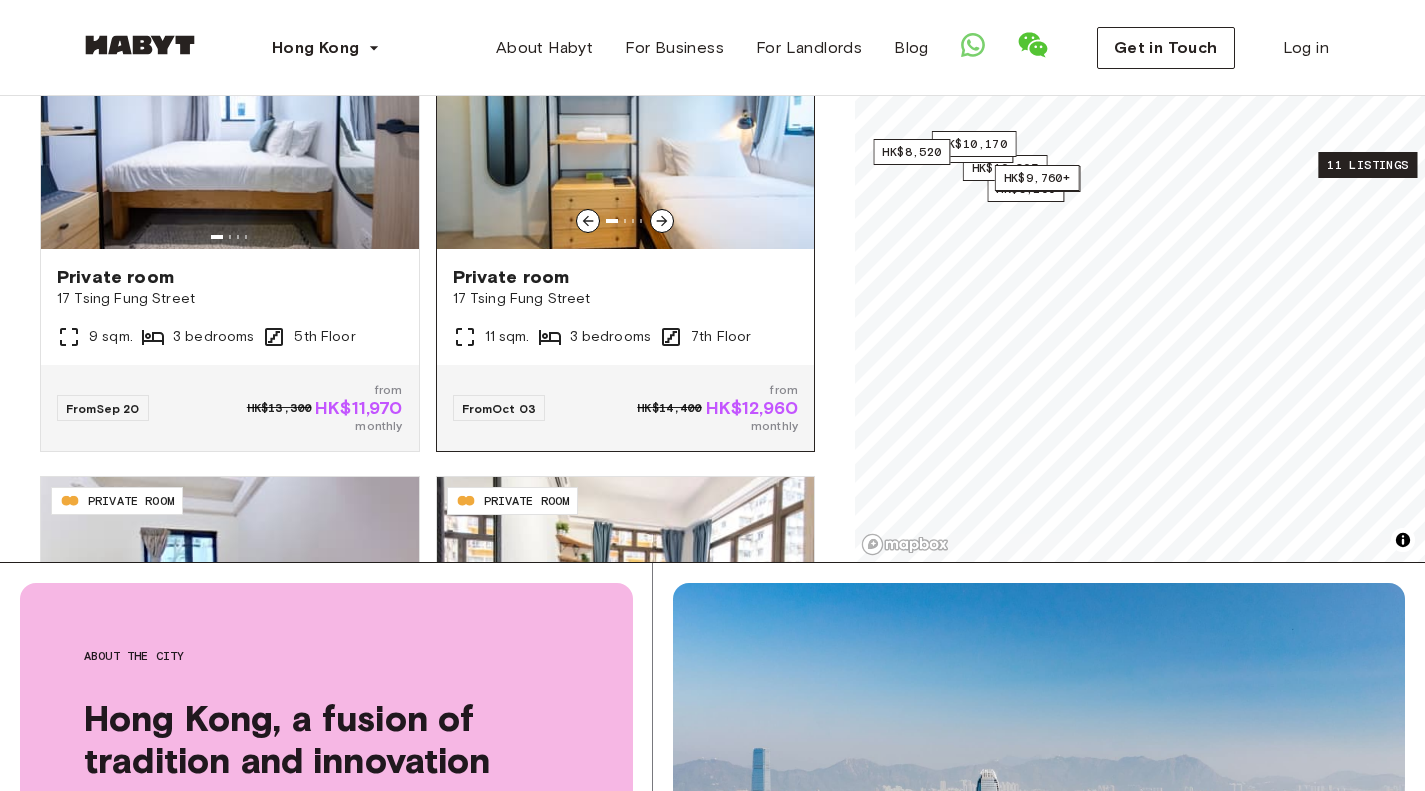 scroll, scrollTop: 1168, scrollLeft: 0, axis: vertical 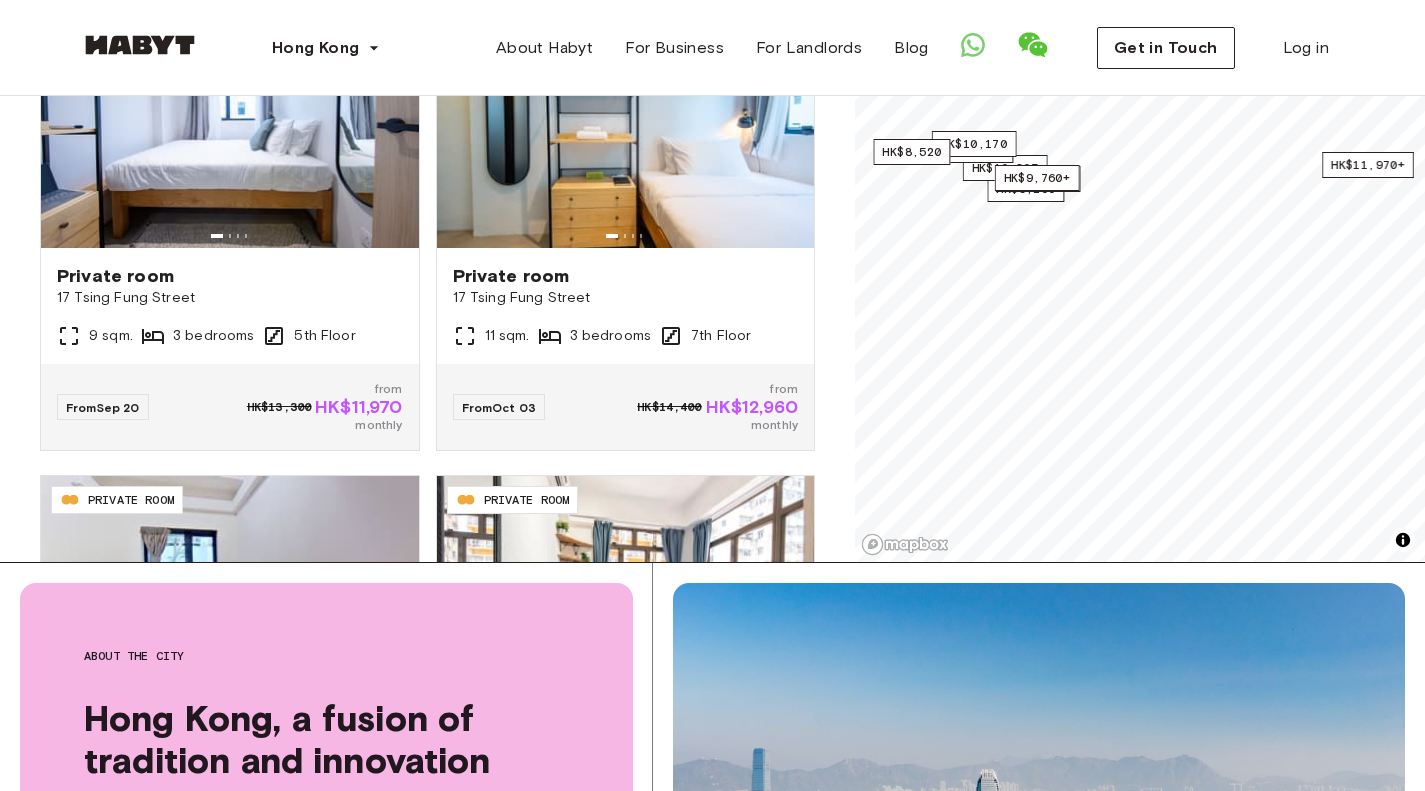 click on "Private rooms and apartments for rent in Hong Kong Move-In ​ [PHONE] Move-In Type of Stay Private Room [PHONE] Type of Stay Price ​ HK$ Price Filters HK-01-046-009-03 PRIVATE ROOM Private room 17 [STREET] [CITY] 9 sqm. 3 bedrooms 9th Floor From  [DATE] HK$[PRICE] from HK$[PRICE] monthly HK-01-013-001-03 PRIVATE ROOM Private room 23 [STREET] [CITY] 13 mins SW MTR 5 sqm. 4 bedrooms 21st Floor From  [DATE] HK$[PRICE] from HK$[PRICE] monthly HK-01-046-008-01 PRIVATE ROOM Private room 17 [STREET] [CITY] 11 sqm. 3 bedrooms 8th Floor From  [DATE] HK$[PRICE] from HK$[PRICE] monthly HK-01-027-001-02 PRIVATE ROOM Private room 168 [STREET] [CITY] 5 sqm. 4 bedrooms 17th Floor From  [DATE] HK$[PRICE] from HK$[PRICE] monthly HK-01-046-004-03 PRIVATE ROOM Private room 17 [STREET] [CITY] 9 sqm. 3 bedrooms 4th Floor From  [DATE] HK$[PRICE] from HK$[PRICE] monthly HK-01-016-001-01 PRIVATE ROOM Private room 234 [STREET] [CITY] 3 mins to SYP MTR 5 sqm. 3 bedrooms 2nd Floor From  [DATE] HK$[PRICE] from HK$[PRICE] monthly 9 sqm." at bounding box center (427, 77) 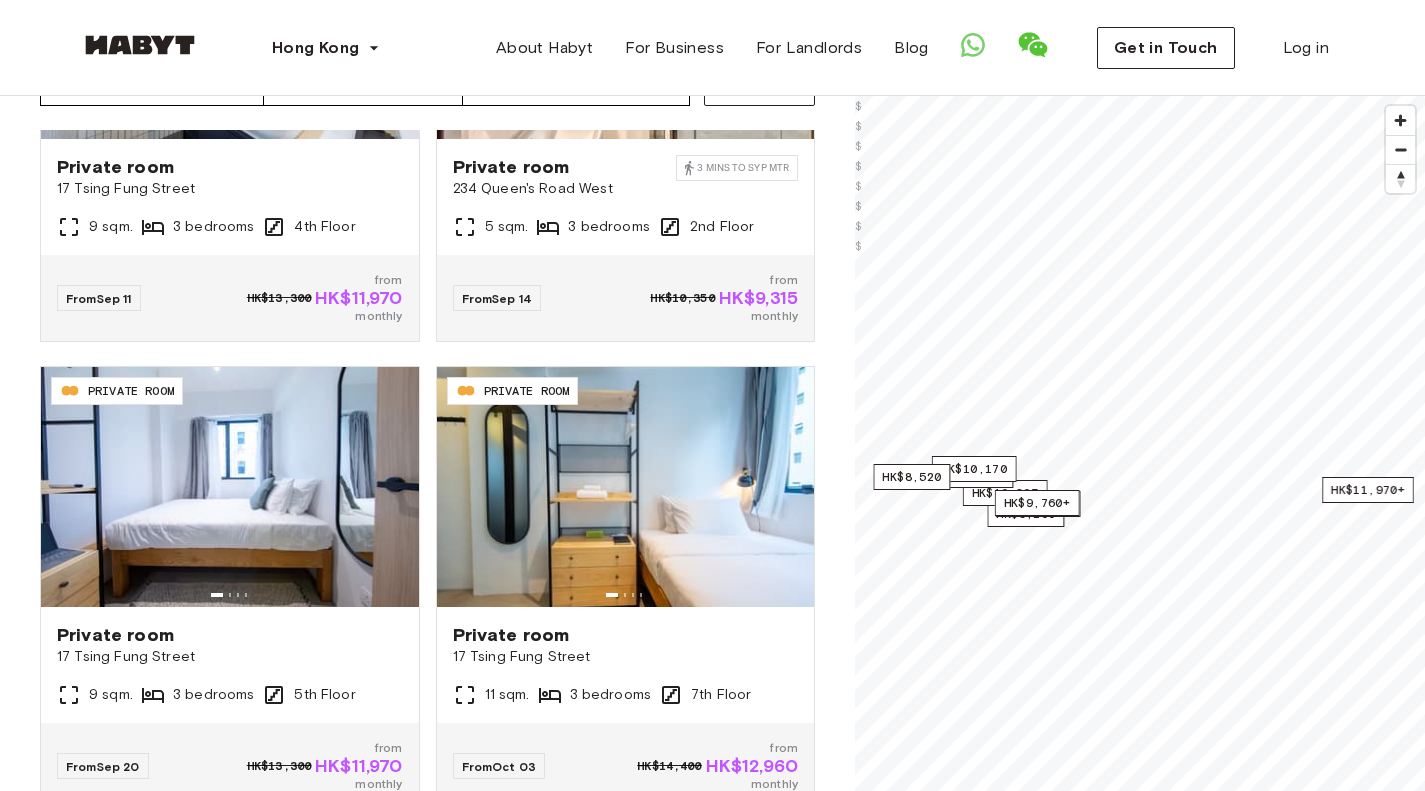 scroll, scrollTop: 0, scrollLeft: 0, axis: both 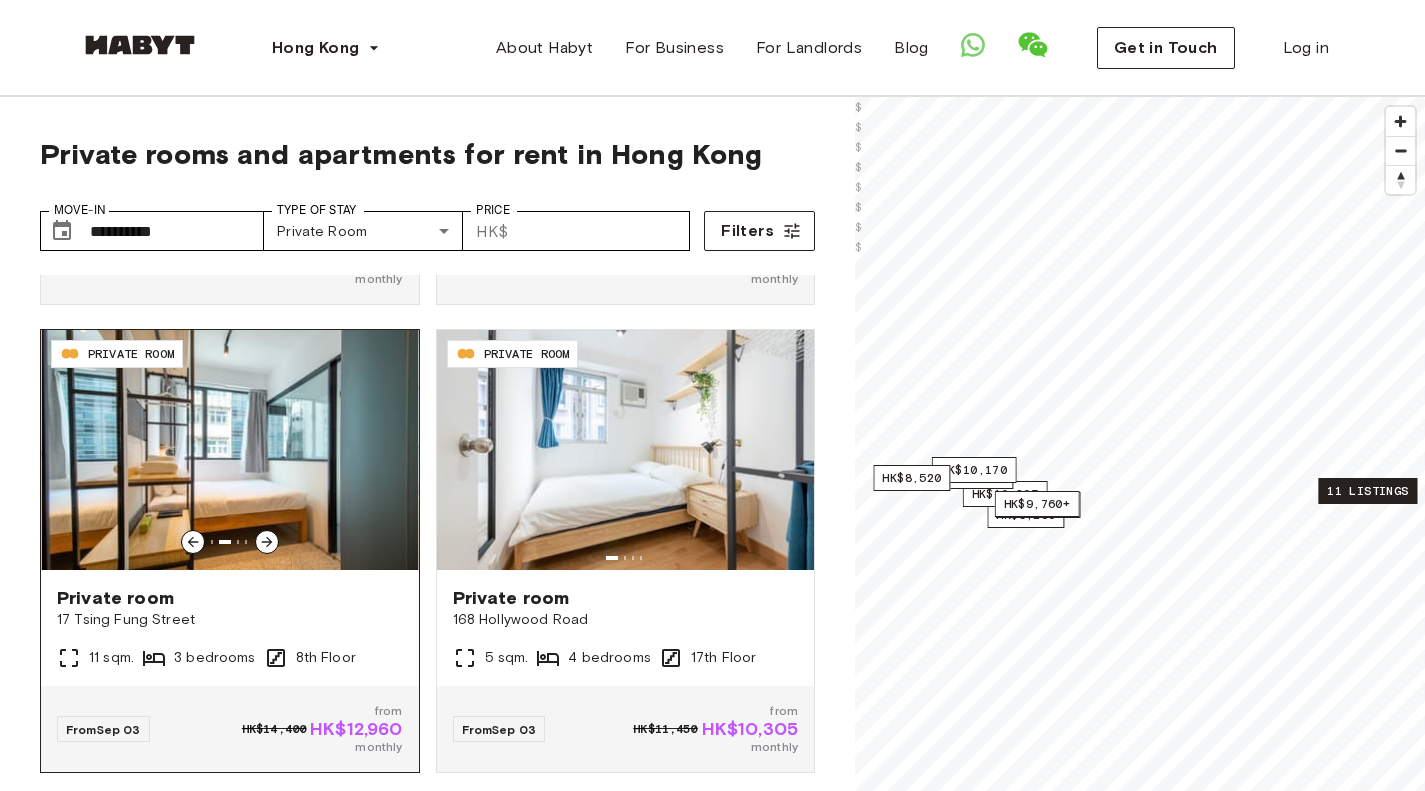 click on "Private room" at bounding box center (230, 598) 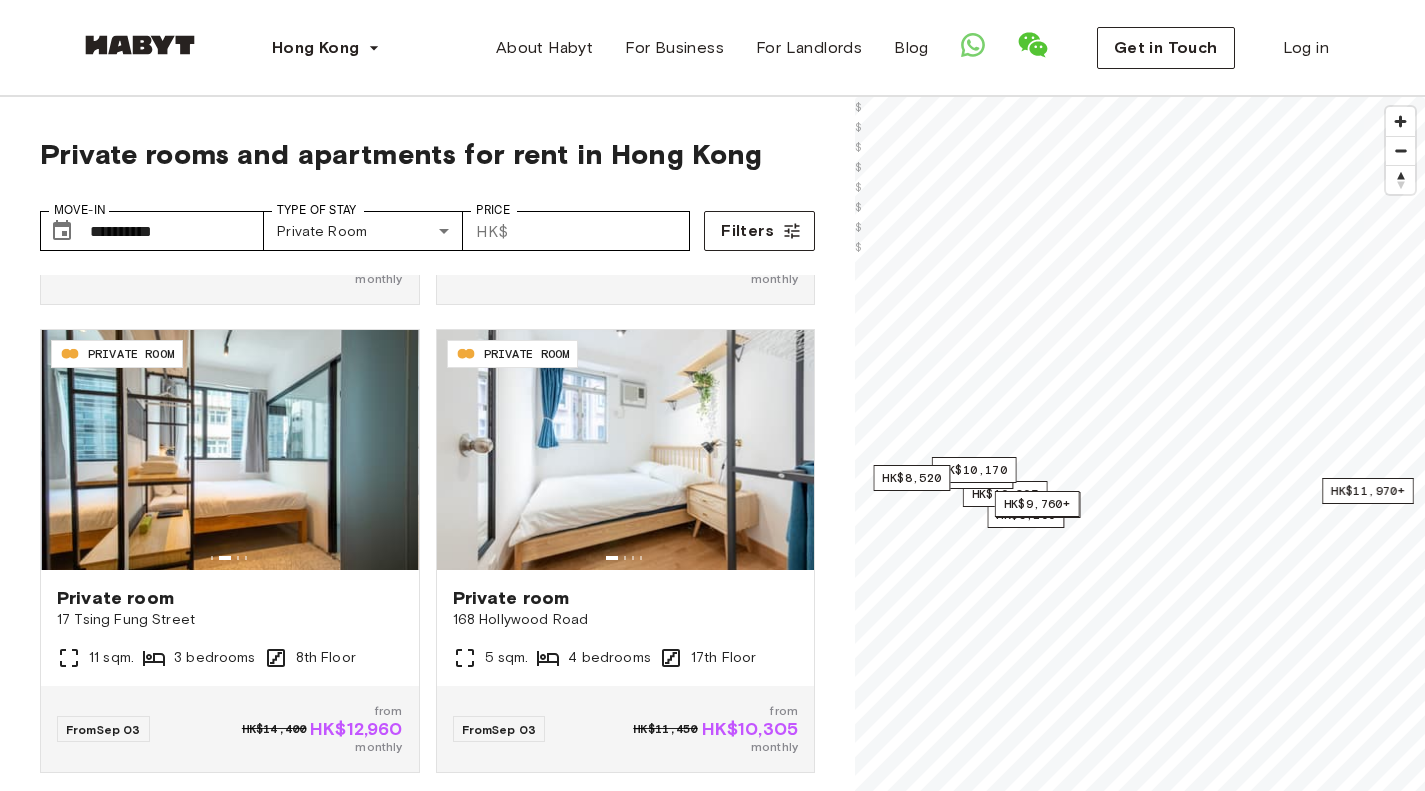 click on "Private rooms and apartments for rent in Hong Kong Move-In ​ [PHONE] Move-In Type of Stay Private Room [PHONE] Type of Stay Price ​ HK$ Price Filters HK-01-046-009-03 PRIVATE ROOM Private room 17 [STREET] [CITY] 9 sqm. 3 bedrooms 9th Floor From  [DATE] HK$[PRICE] from HK$[PRICE] monthly HK-01-013-001-03 PRIVATE ROOM Private room 23 [STREET] [CITY] 13 mins SW MTR 5 sqm. 4 bedrooms 21st Floor From  [DATE] HK$[PRICE] from HK$[PRICE] monthly HK-01-046-008-01 PRIVATE ROOM Private room 17 [STREET] [CITY] 11 sqm. 3 bedrooms 8th Floor From  [DATE] HK$[PRICE] from HK$[PRICE] monthly HK-01-027-001-02 PRIVATE ROOM Private room 168 [STREET] [CITY] 5 sqm. 4 bedrooms 17th Floor From  [DATE] HK$[PRICE] from HK$[PRICE] monthly HK-01-046-004-03 PRIVATE ROOM Private room 17 [STREET] [CITY] 9 sqm. 3 bedrooms 4th Floor From  [DATE] HK$[PRICE] from HK$[PRICE] monthly HK-01-016-001-01 PRIVATE ROOM Private room 234 [STREET] [CITY] 3 mins to SYP MTR 5 sqm. 3 bedrooms 2nd Floor From  [DATE] HK$[PRICE] from HK$[PRICE] monthly 9 sqm." at bounding box center (427, 581) 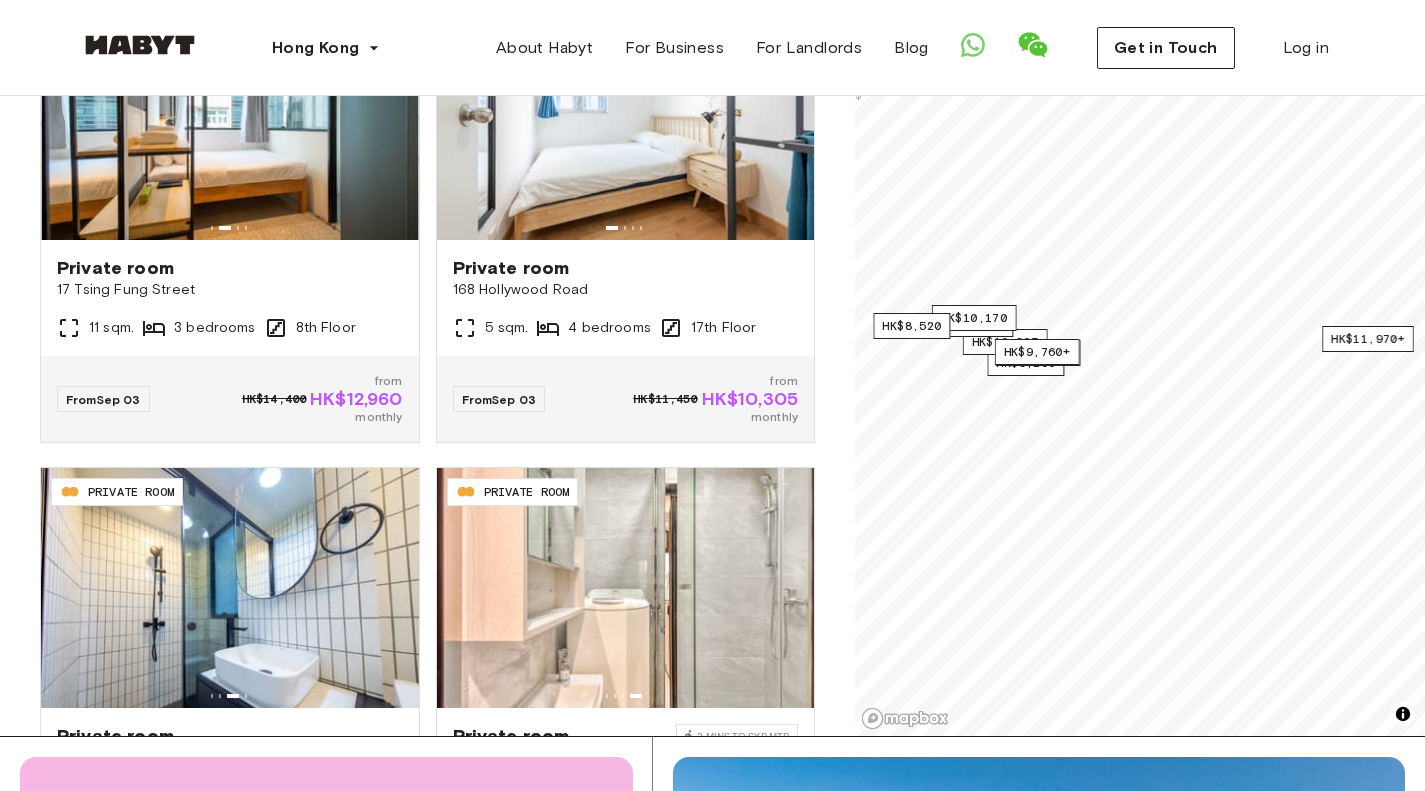 scroll, scrollTop: 329, scrollLeft: 0, axis: vertical 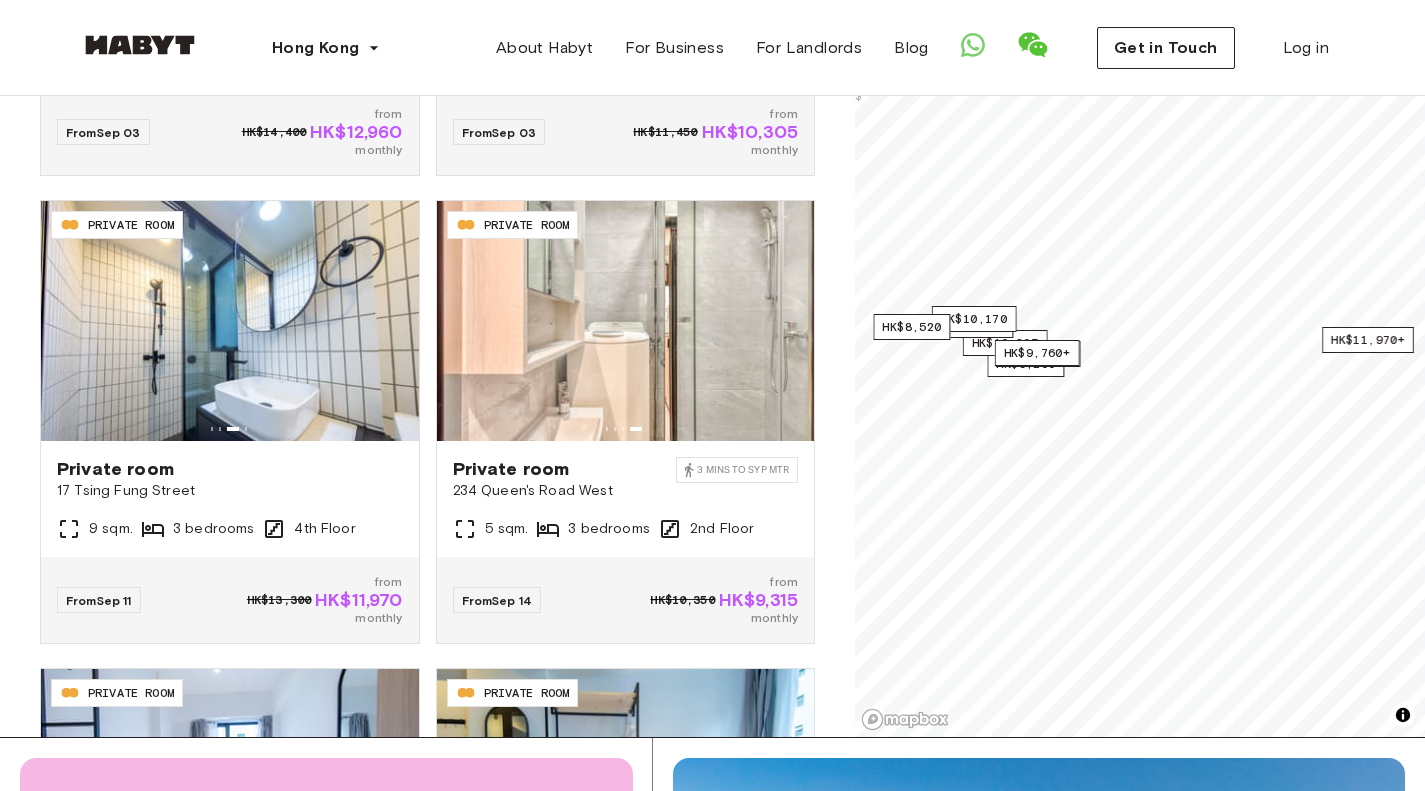 click on "HK-01-016-001-01 PRIVATE ROOM Private room 234 Queen's Road West 3 mins to SYP MTR 5 sqm. 3 bedrooms 2nd Floor From  Sep 14 HK$10,350 from HK$9,315 monthly" at bounding box center [618, 410] 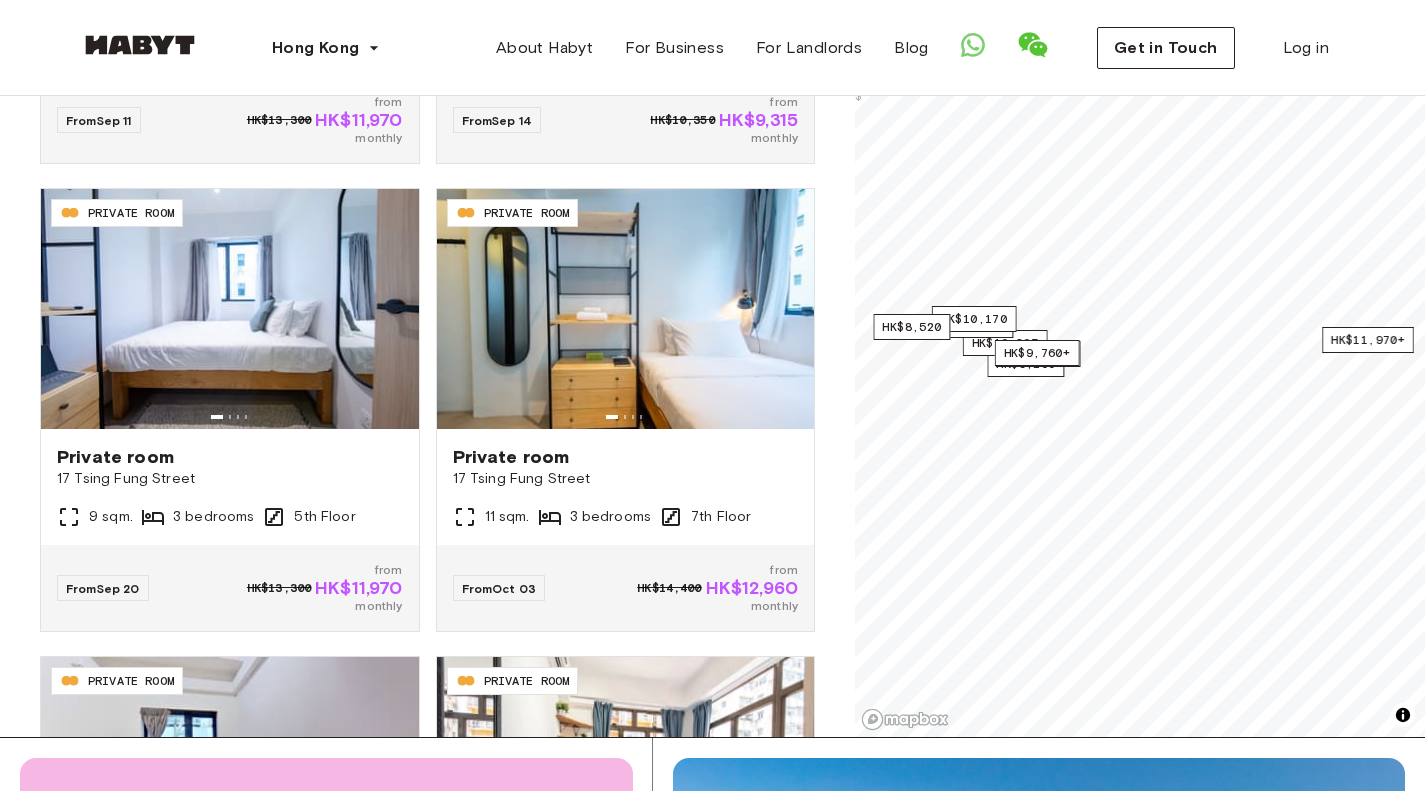 scroll, scrollTop: 1163, scrollLeft: 0, axis: vertical 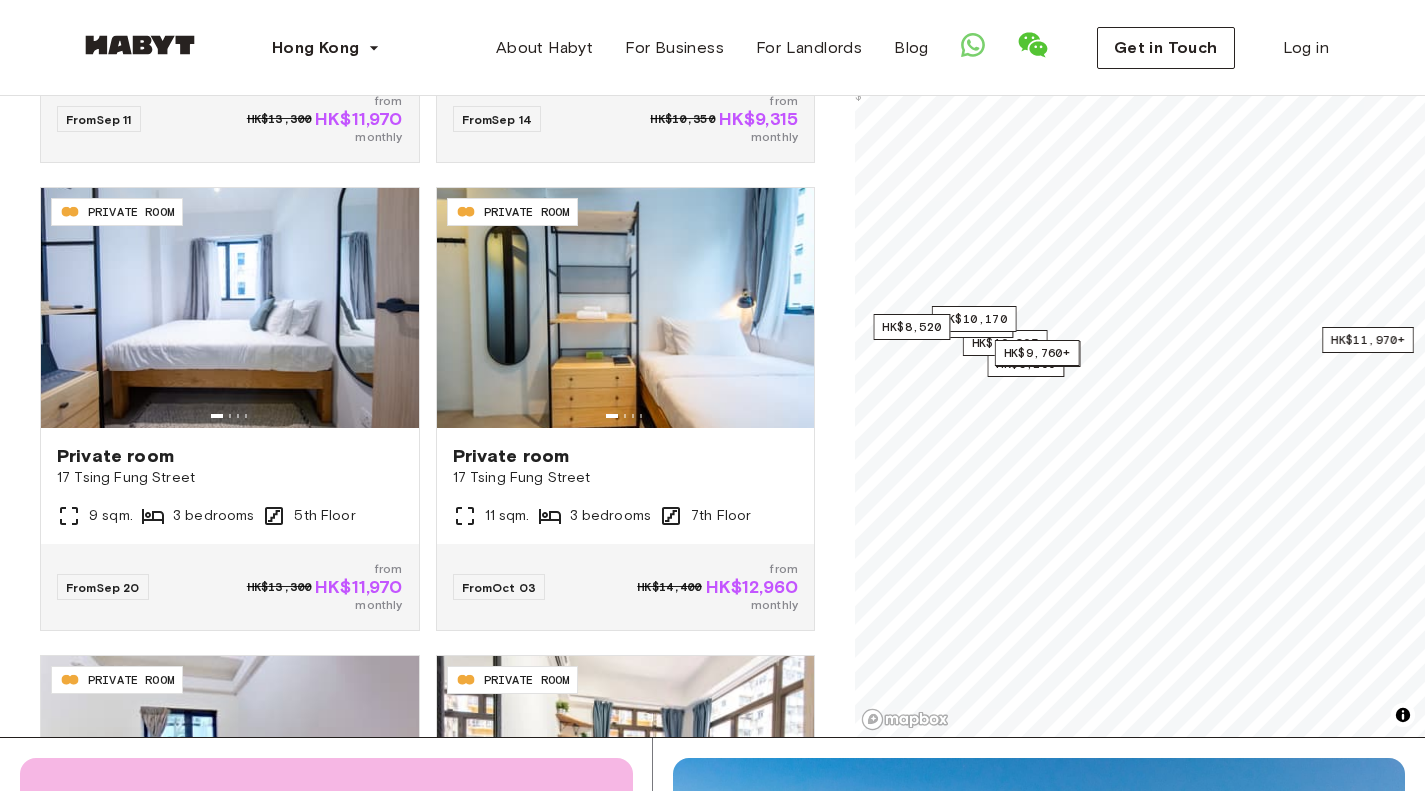 click on "HK-01-009-001-02 PRIVATE ROOM Private room No. 190 [STREET] [CITY] 7 sqm. 3 bedrooms 5th Floor From  [DATE] HK$[PRICE] from HK$[PRICE] monthly" at bounding box center (618, 865) 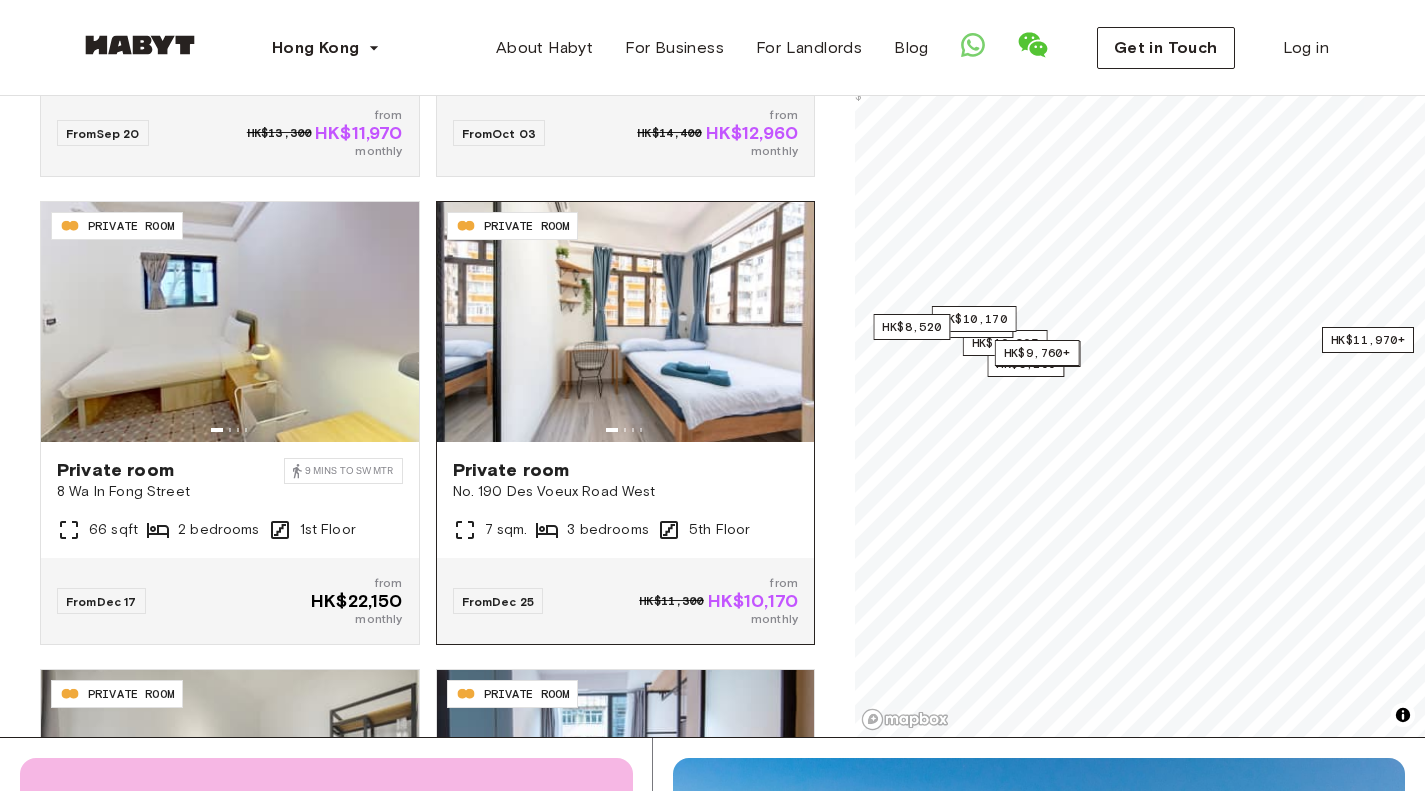 scroll, scrollTop: 1614, scrollLeft: 0, axis: vertical 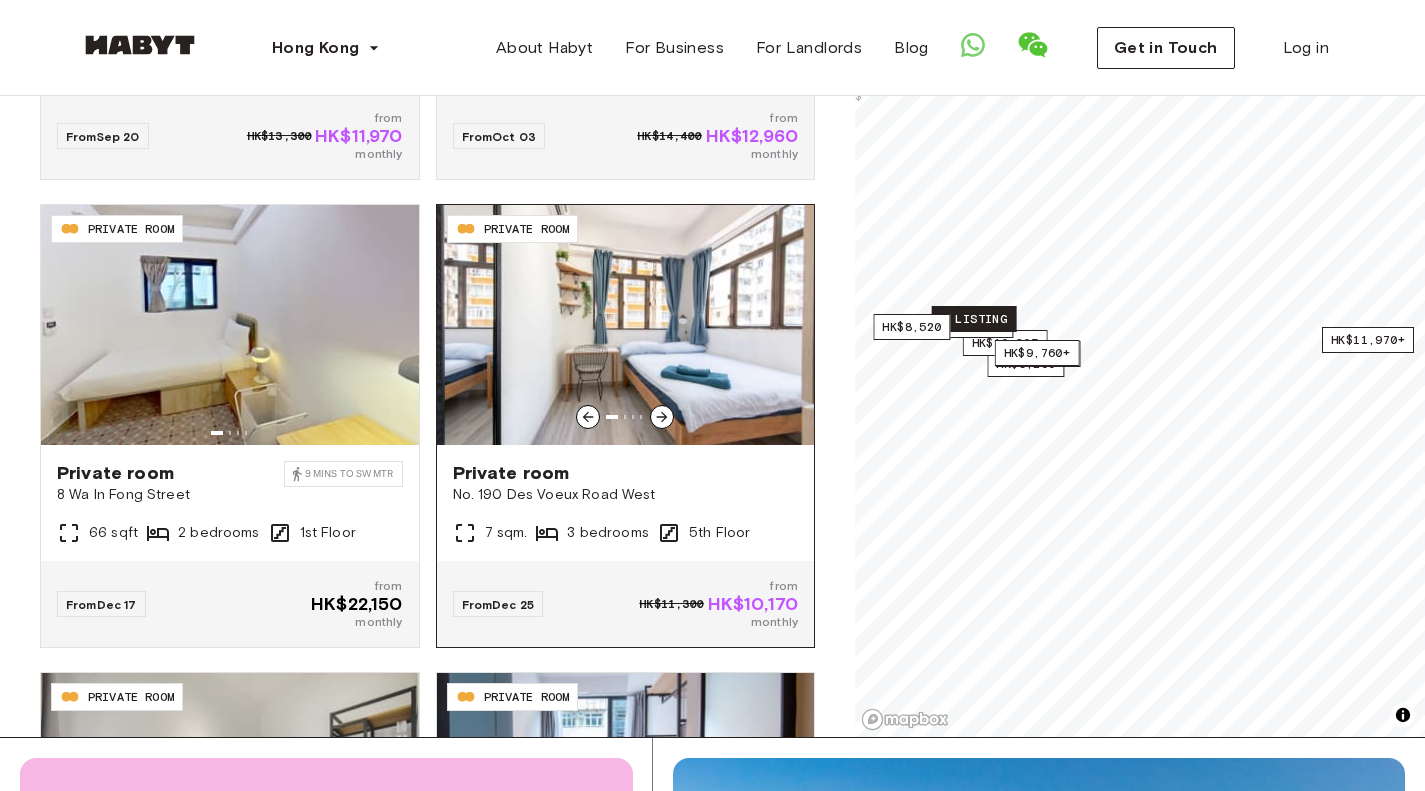 click 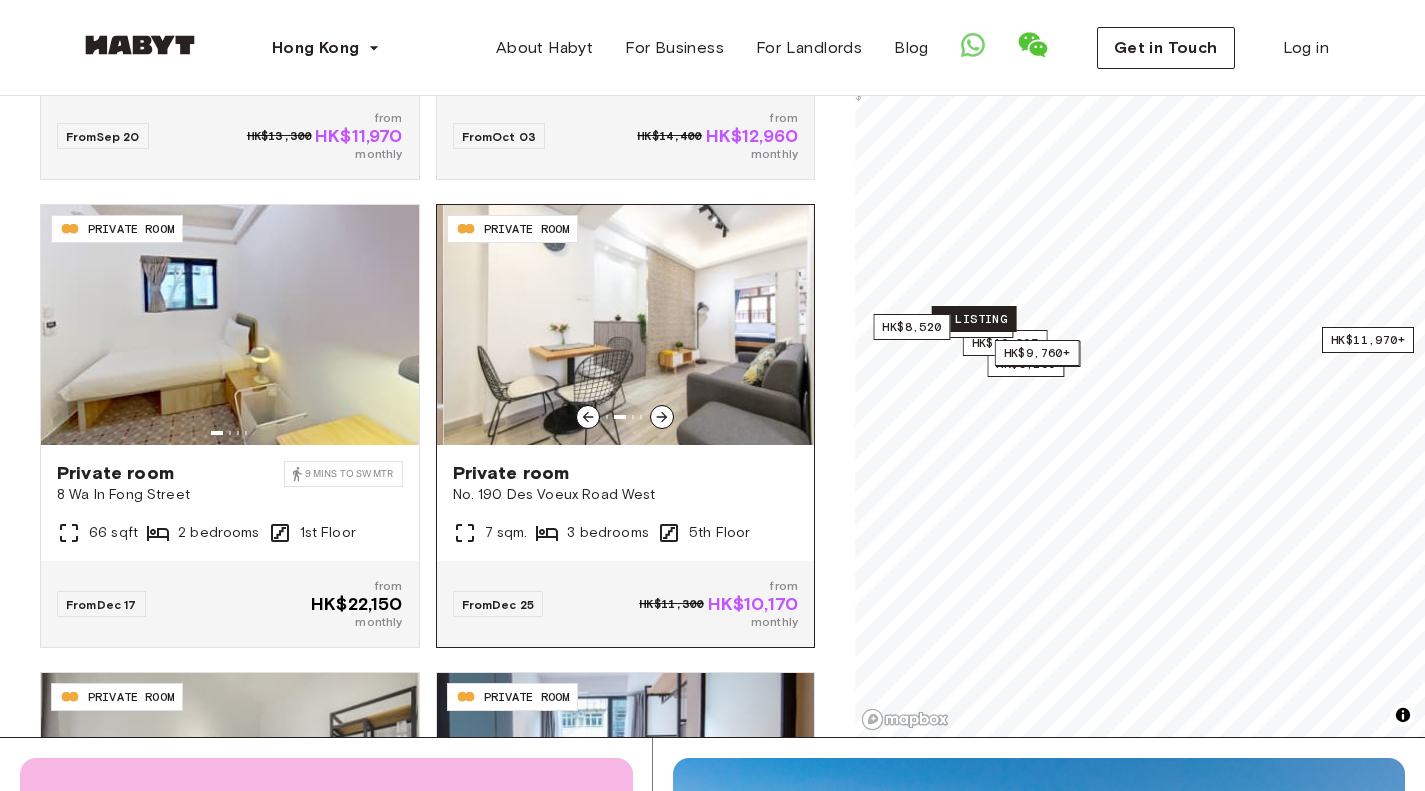 click 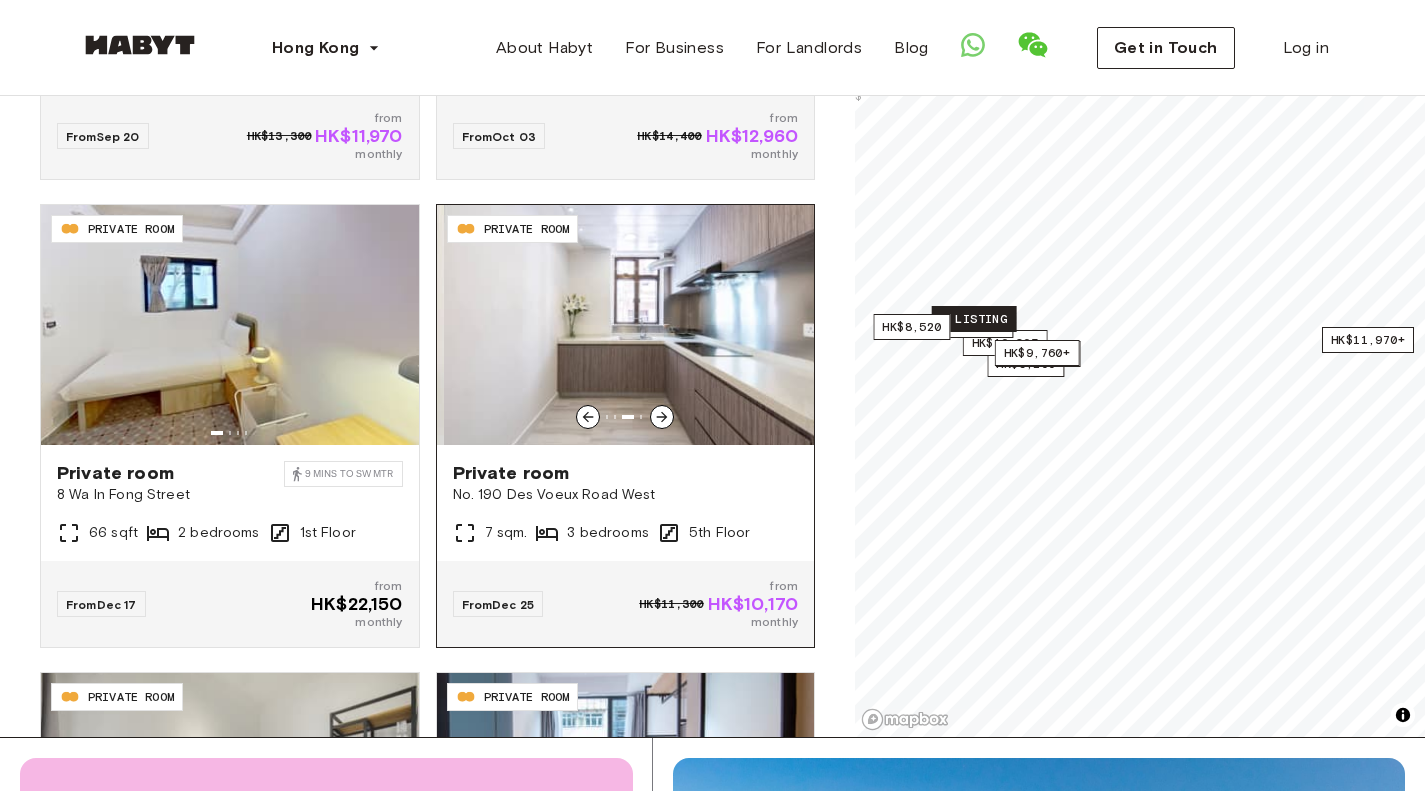 click 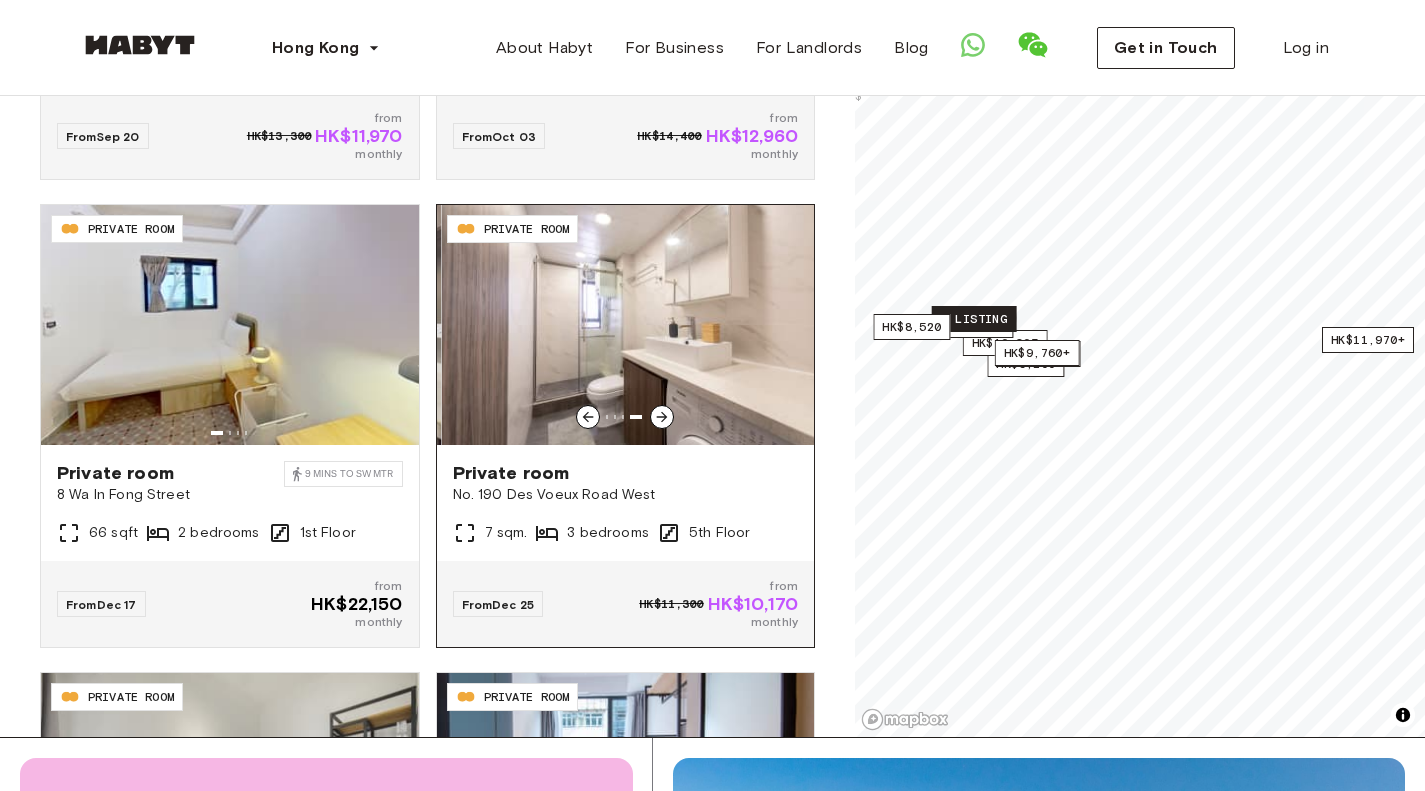 click 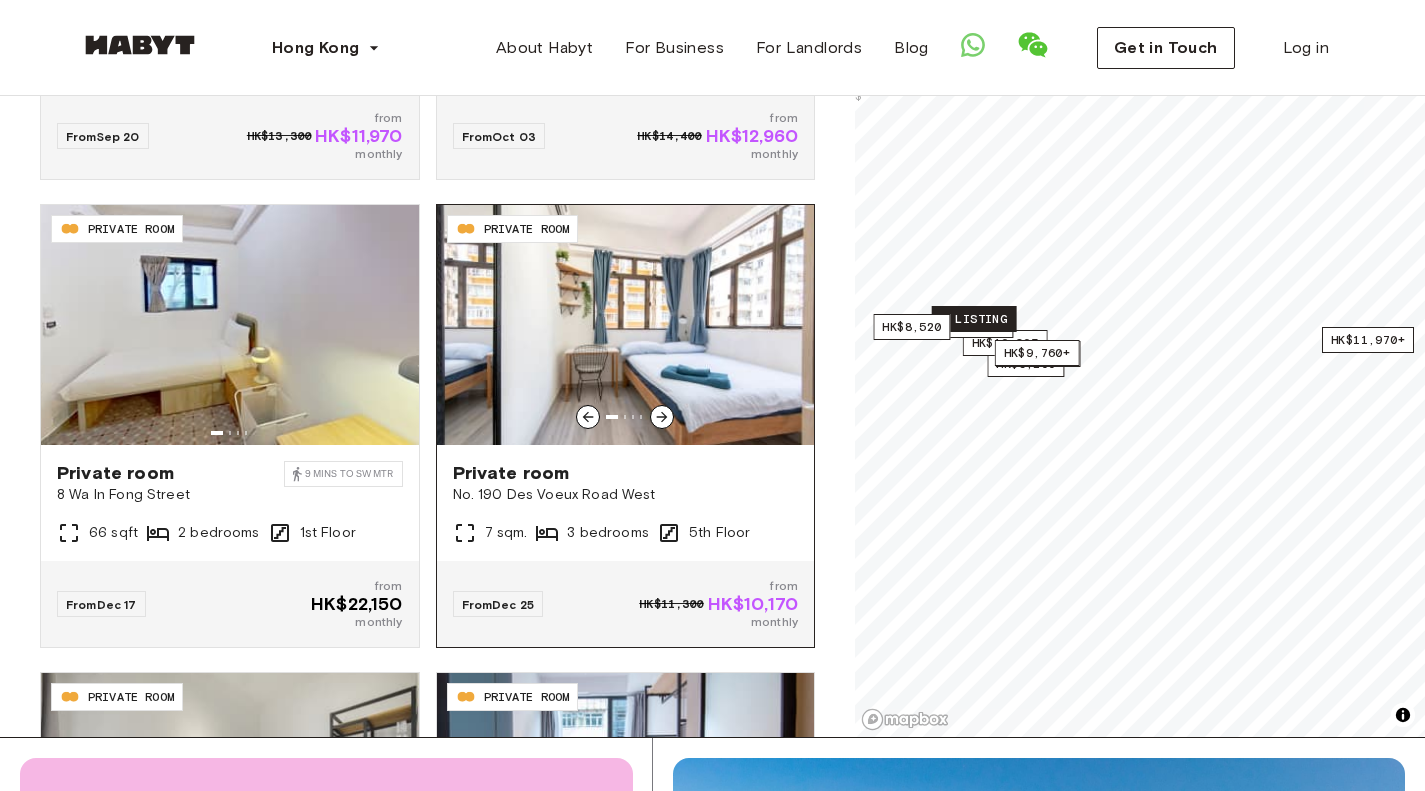 click 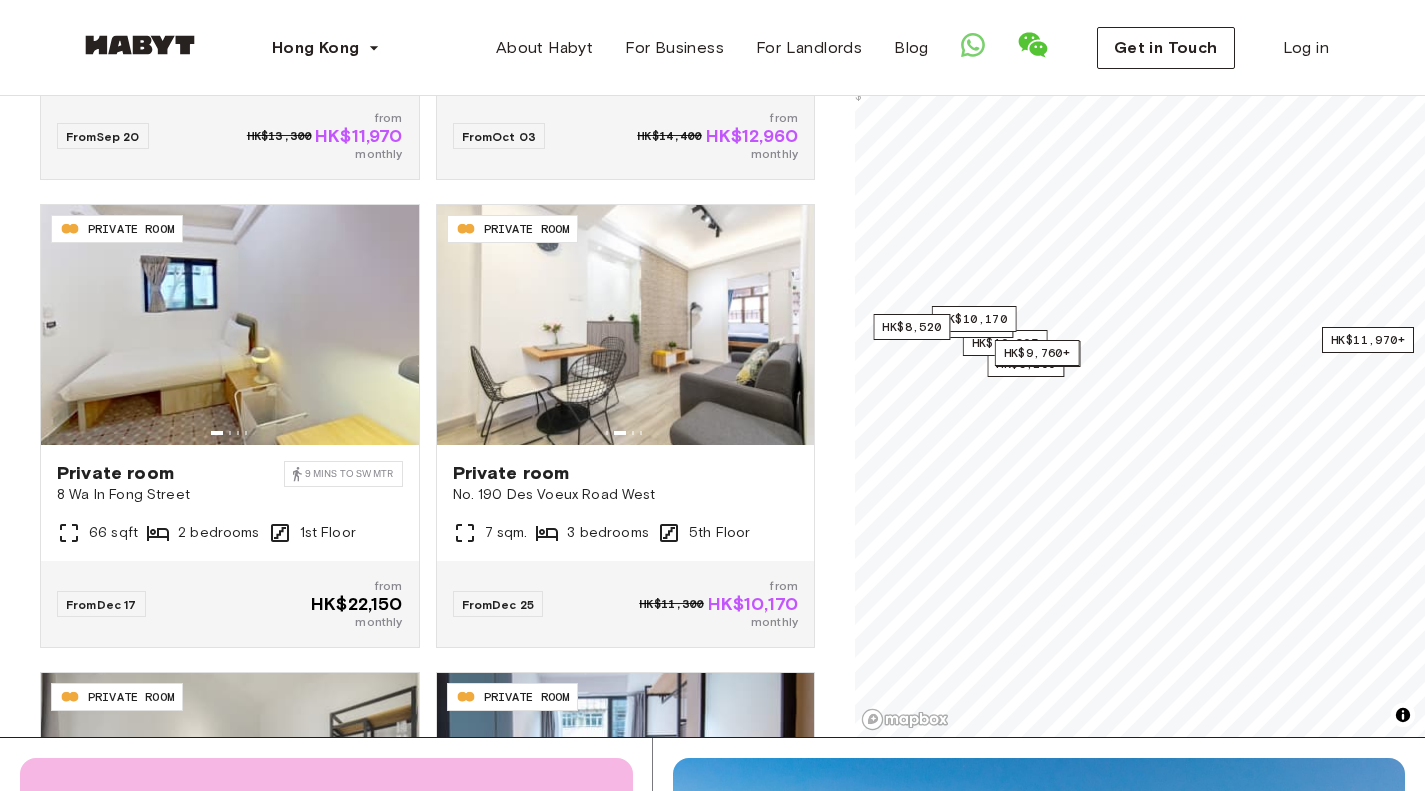 click on "HK-01-009-001-02 PRIVATE ROOM Private room No. 190 [STREET] [CITY] 7 sqm. 3 bedrooms 5th Floor From  [DATE] HK$[PRICE] from HK$[PRICE] monthly" at bounding box center [618, 414] 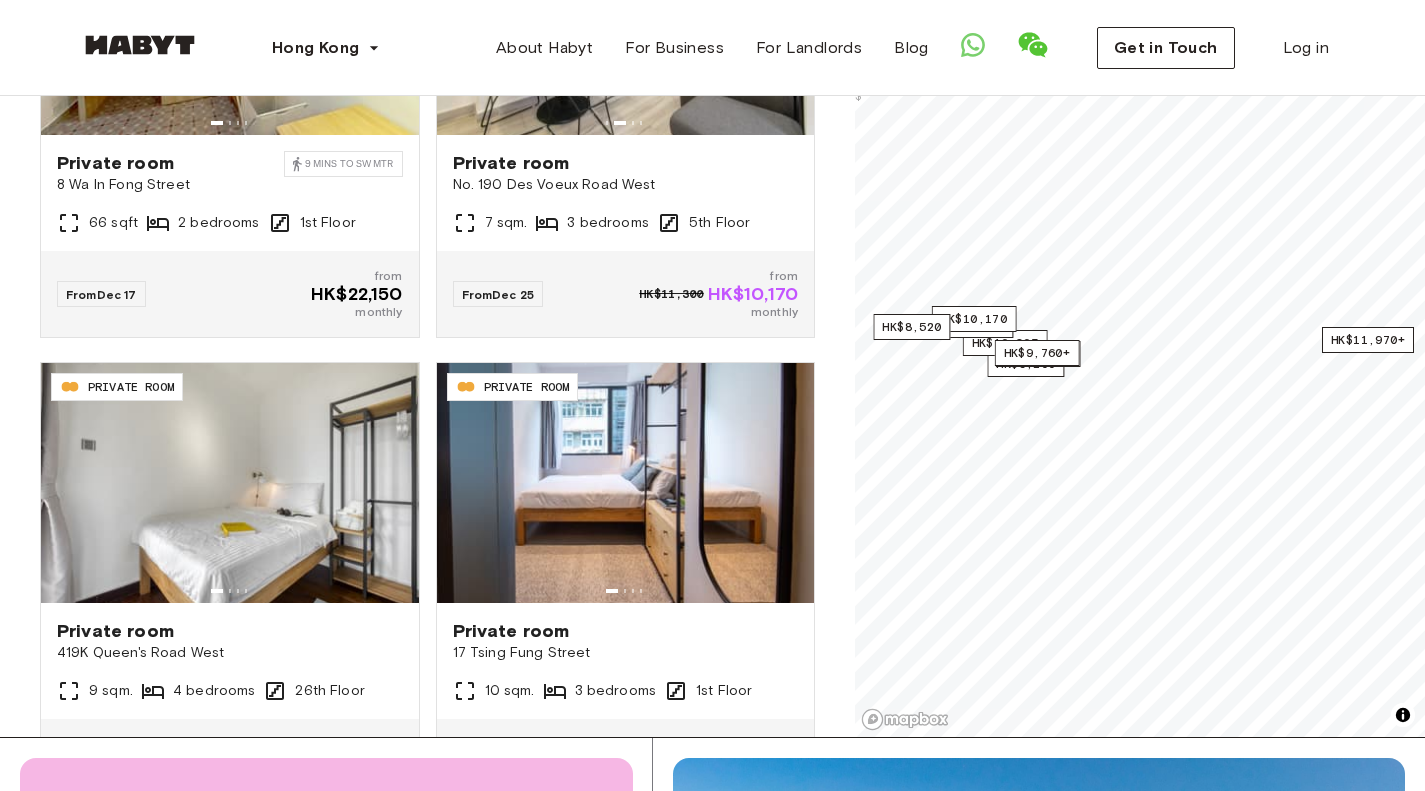 click on "HK-01-046-001-02 PRIVATE ROOM Private room 17 [STREET] [CITY] 10 sqm. 3 bedrooms 1st Floor From  [DATE] HK$[PRICE] from HK$[PRICE] monthly" at bounding box center [618, 572] 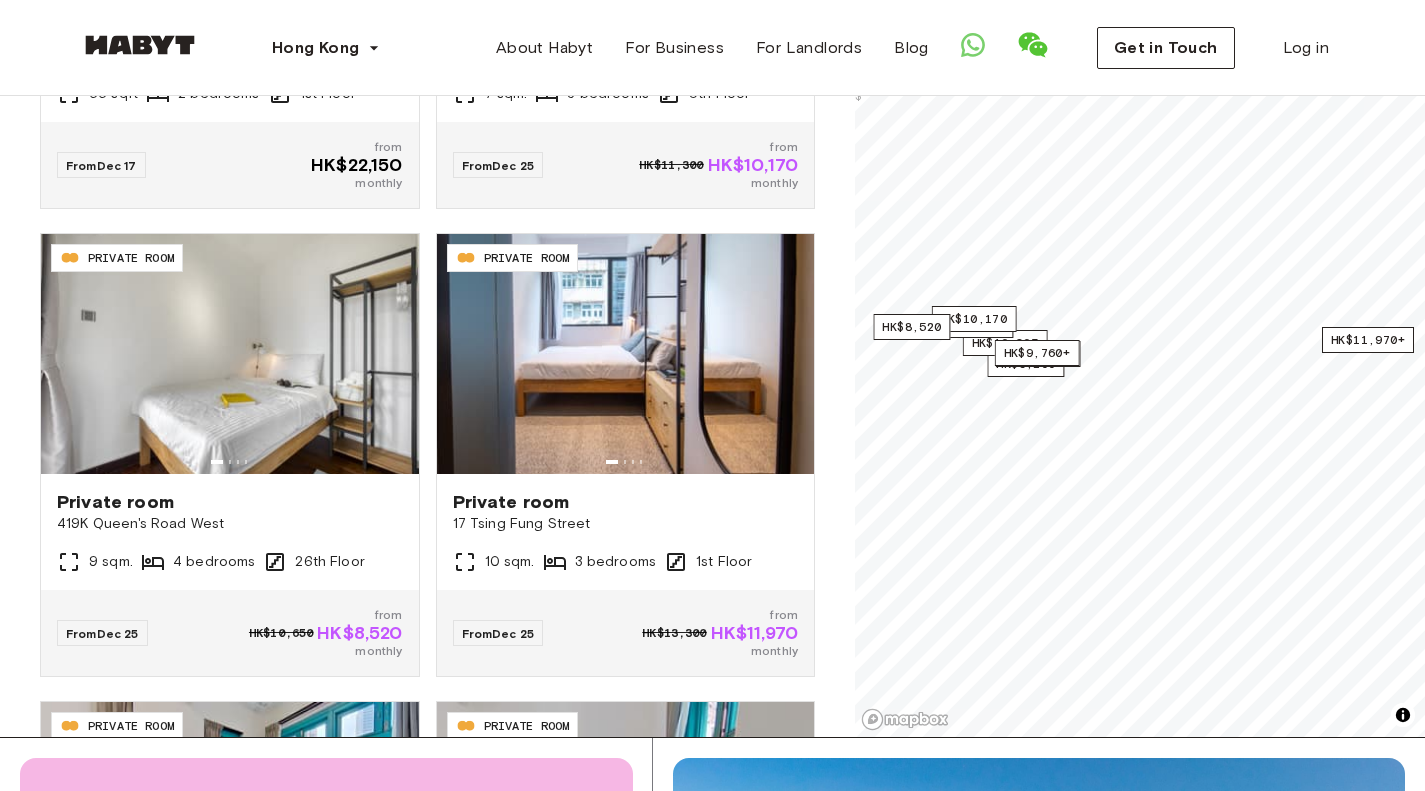 scroll, scrollTop: 2063, scrollLeft: 0, axis: vertical 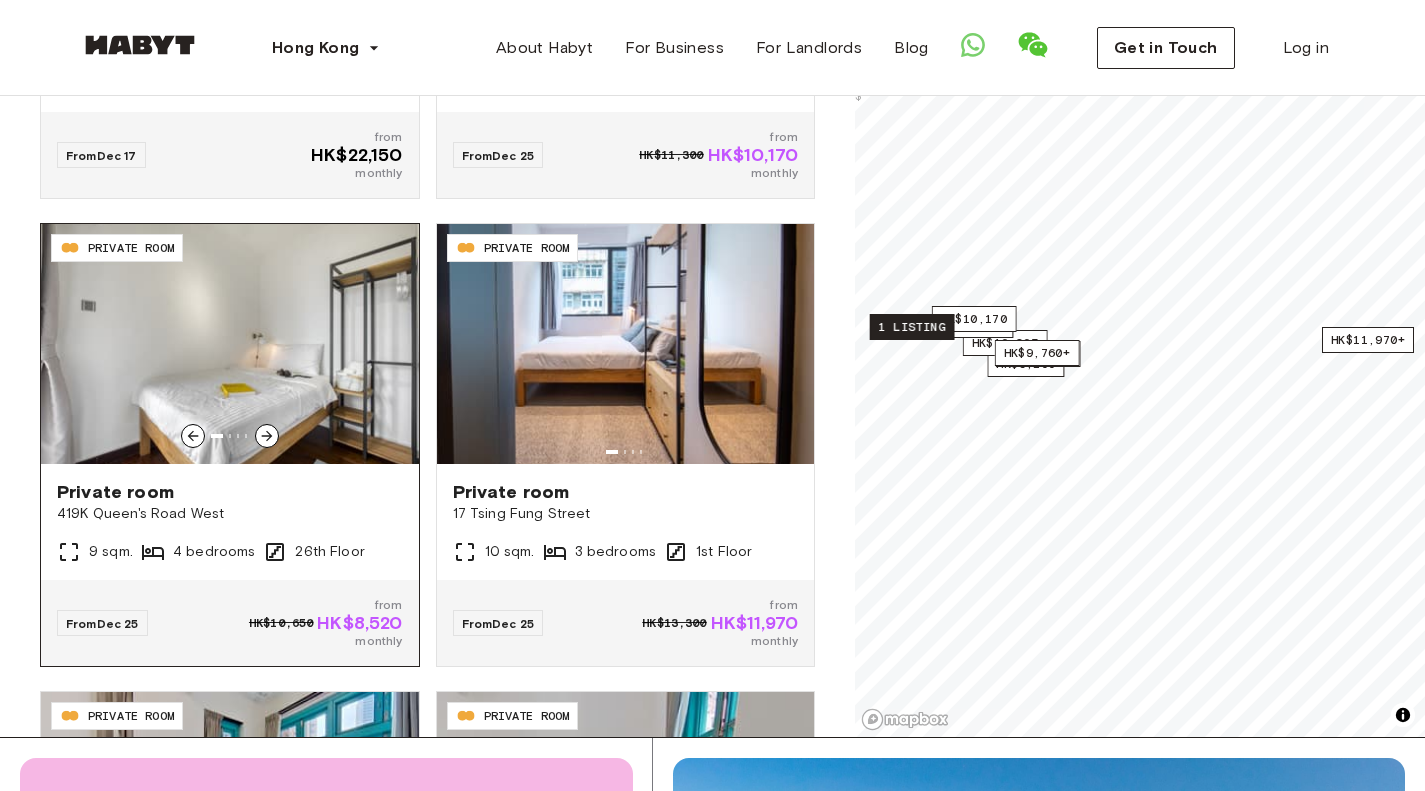 click 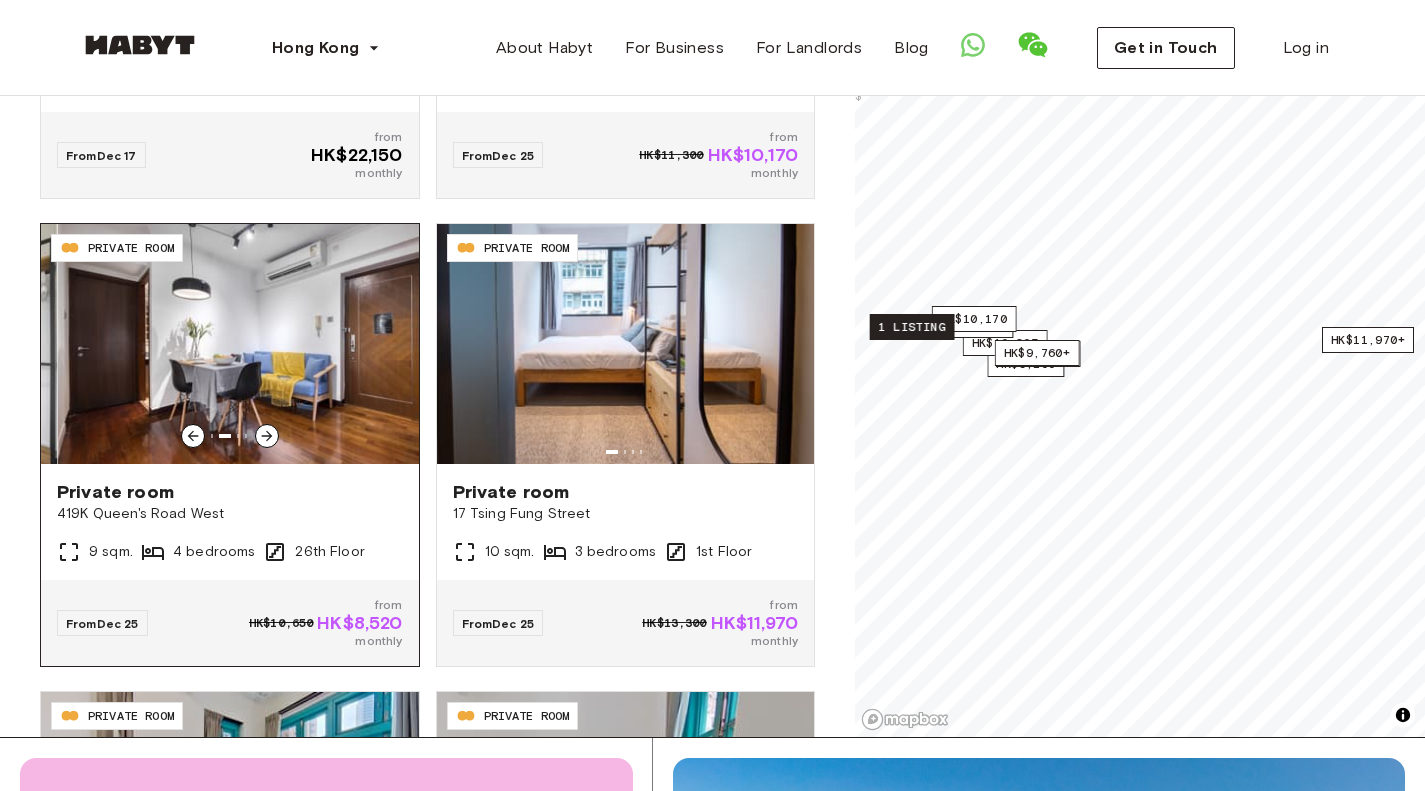 click 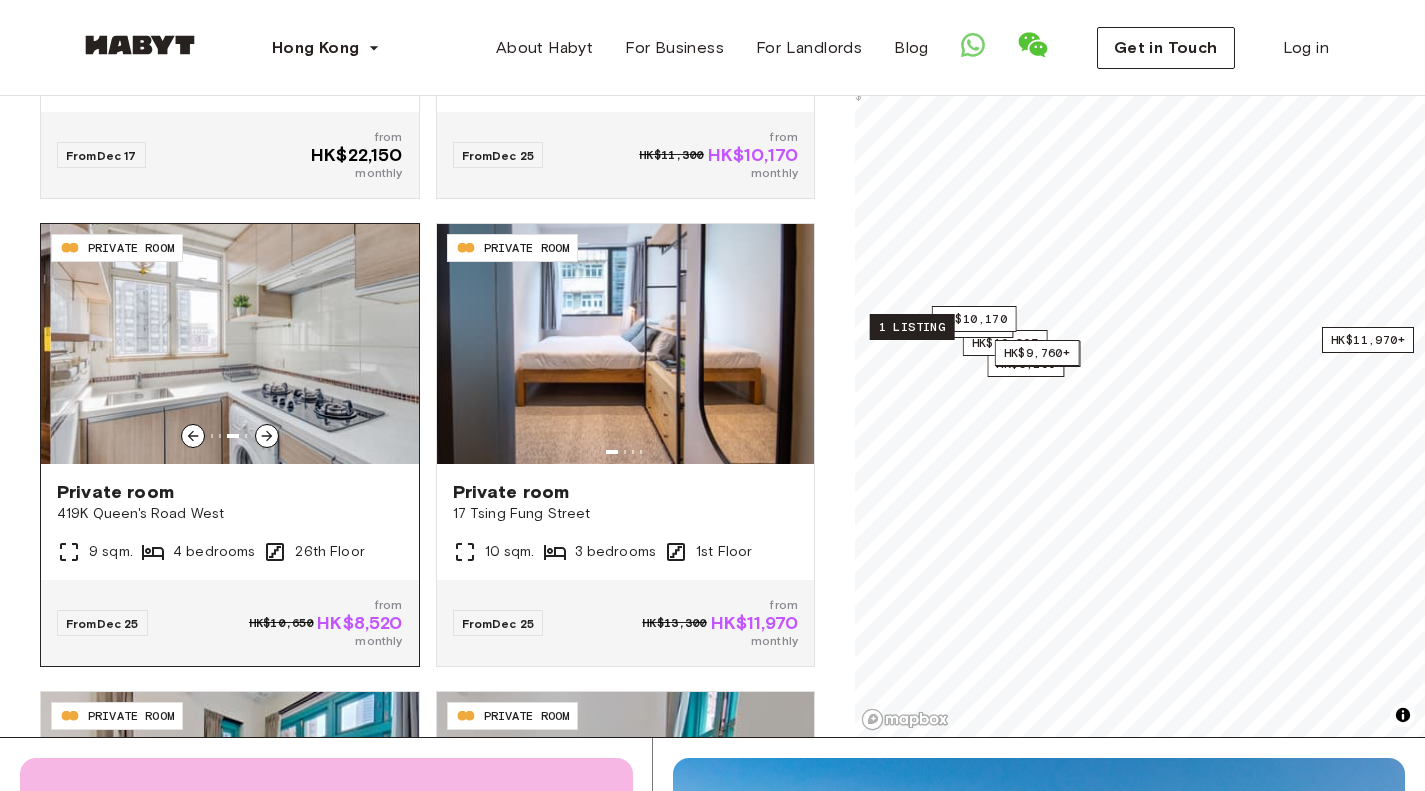 click 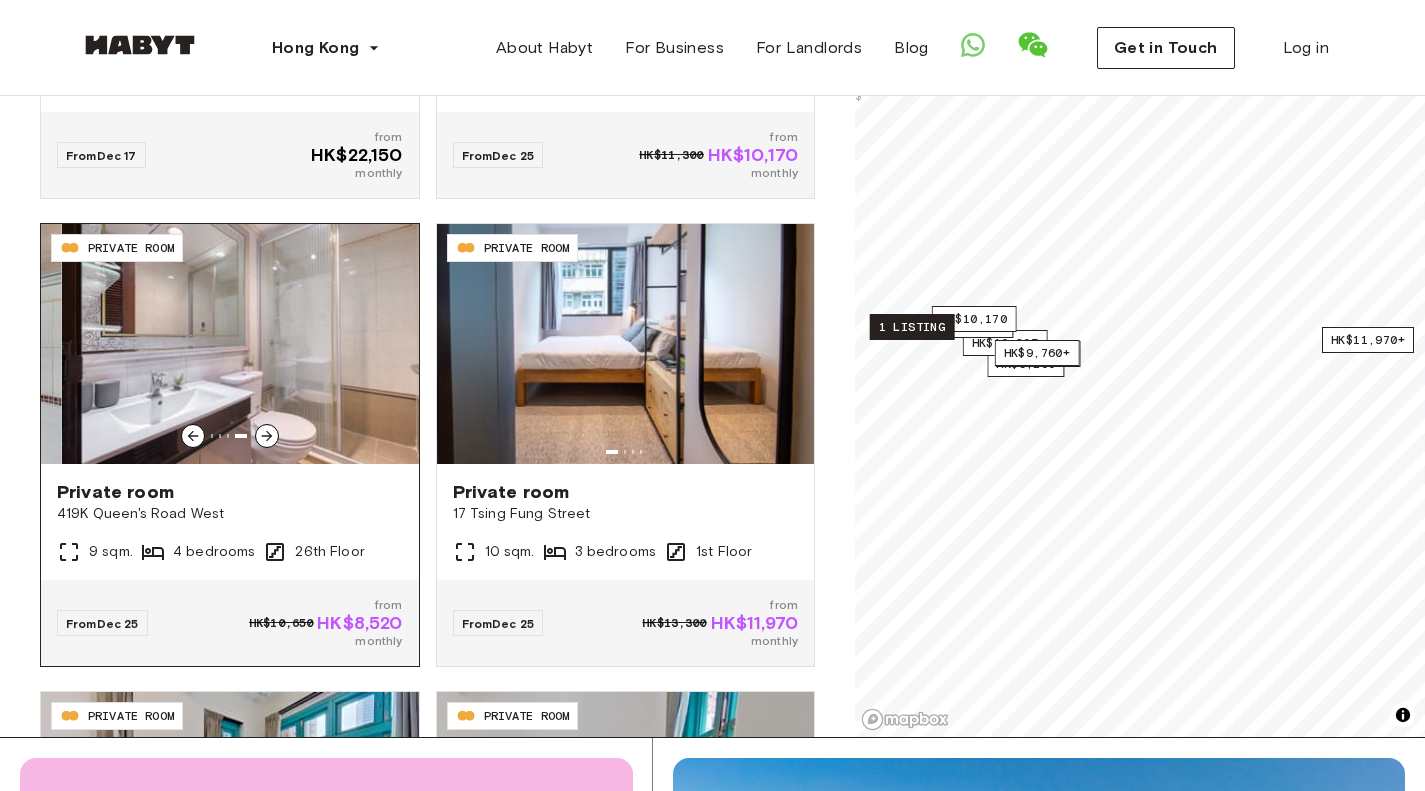 click 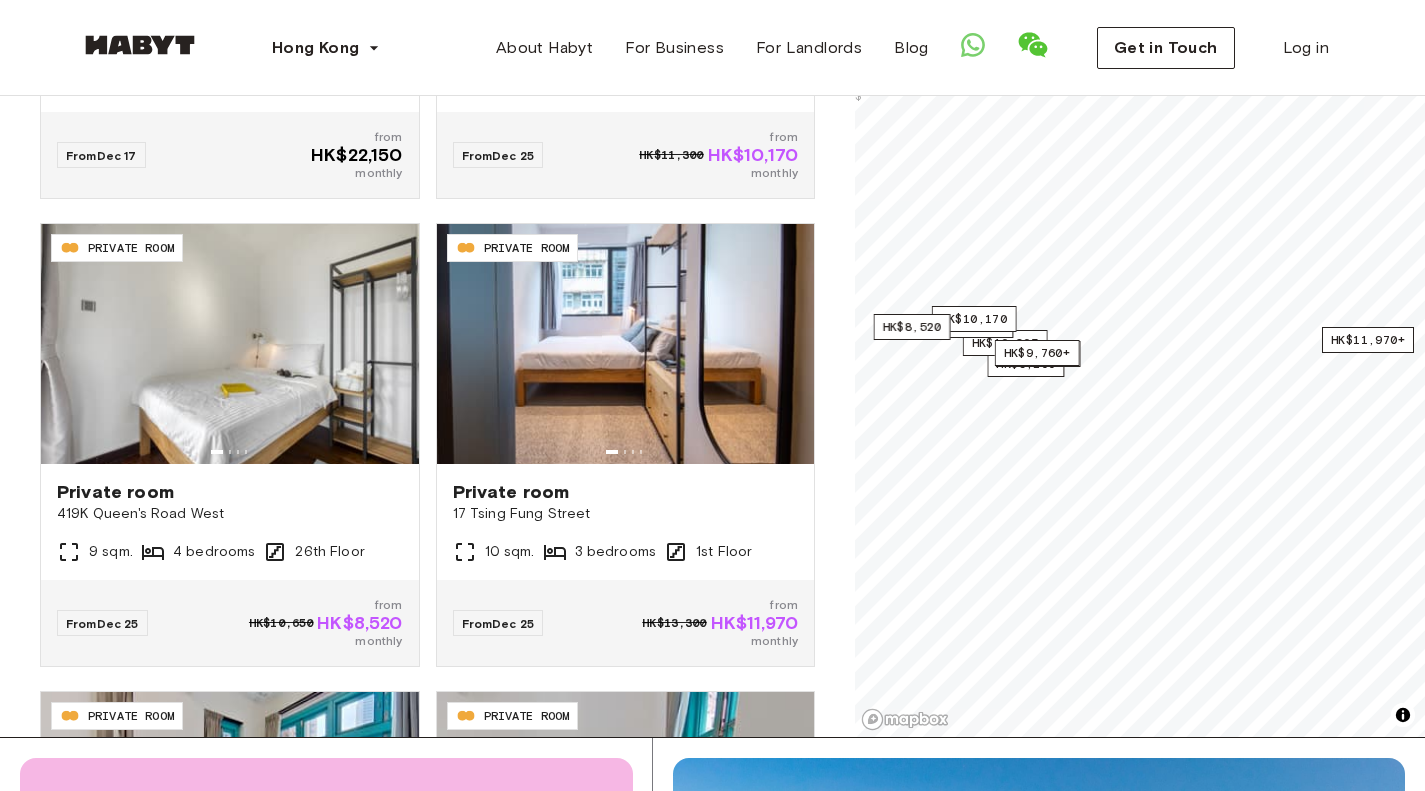 click on "HK-01-046-001-02 PRIVATE ROOM Private room 17 [STREET] [CITY] 10 sqm. 3 bedrooms 1st Floor From  [DATE] HK$[PRICE] from HK$[PRICE] monthly" at bounding box center (618, 433) 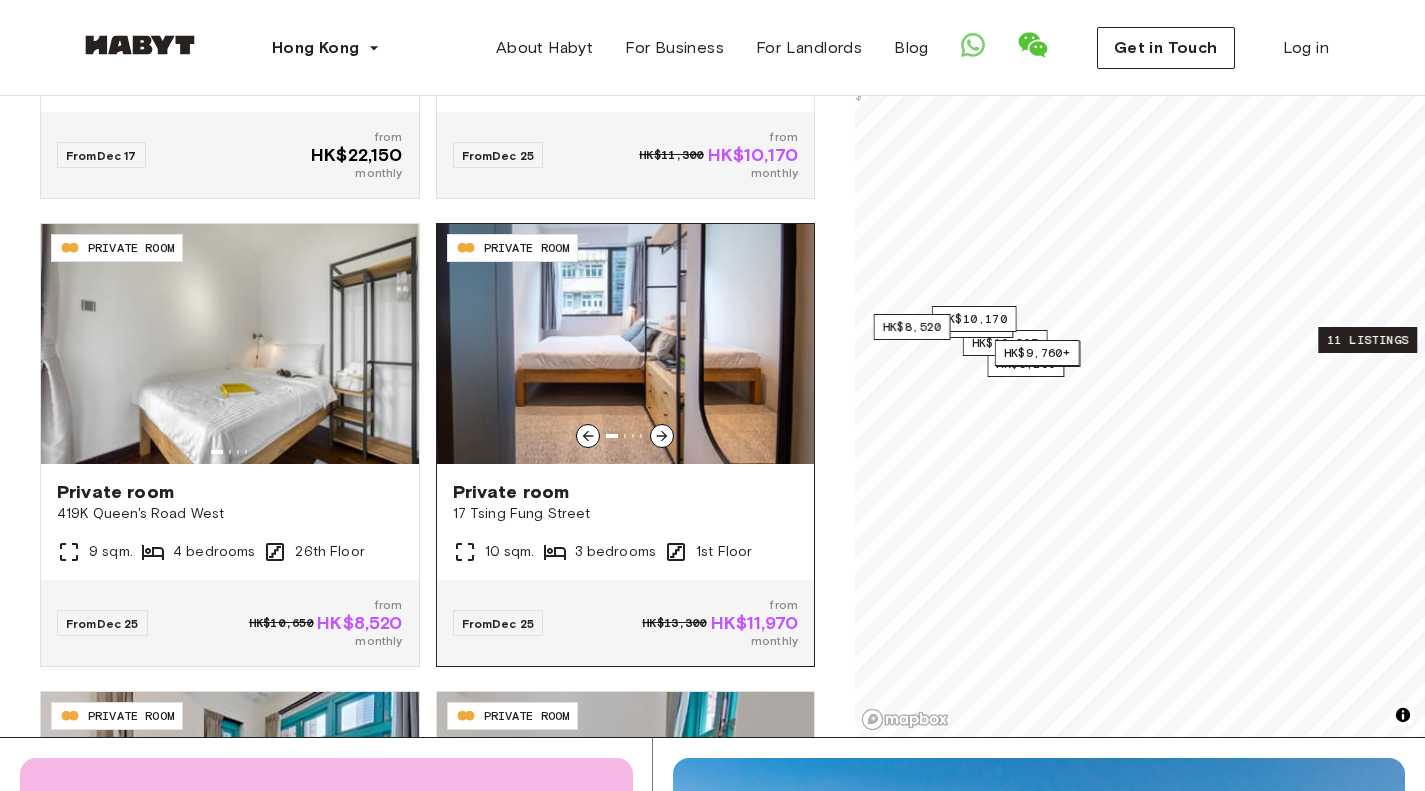 click 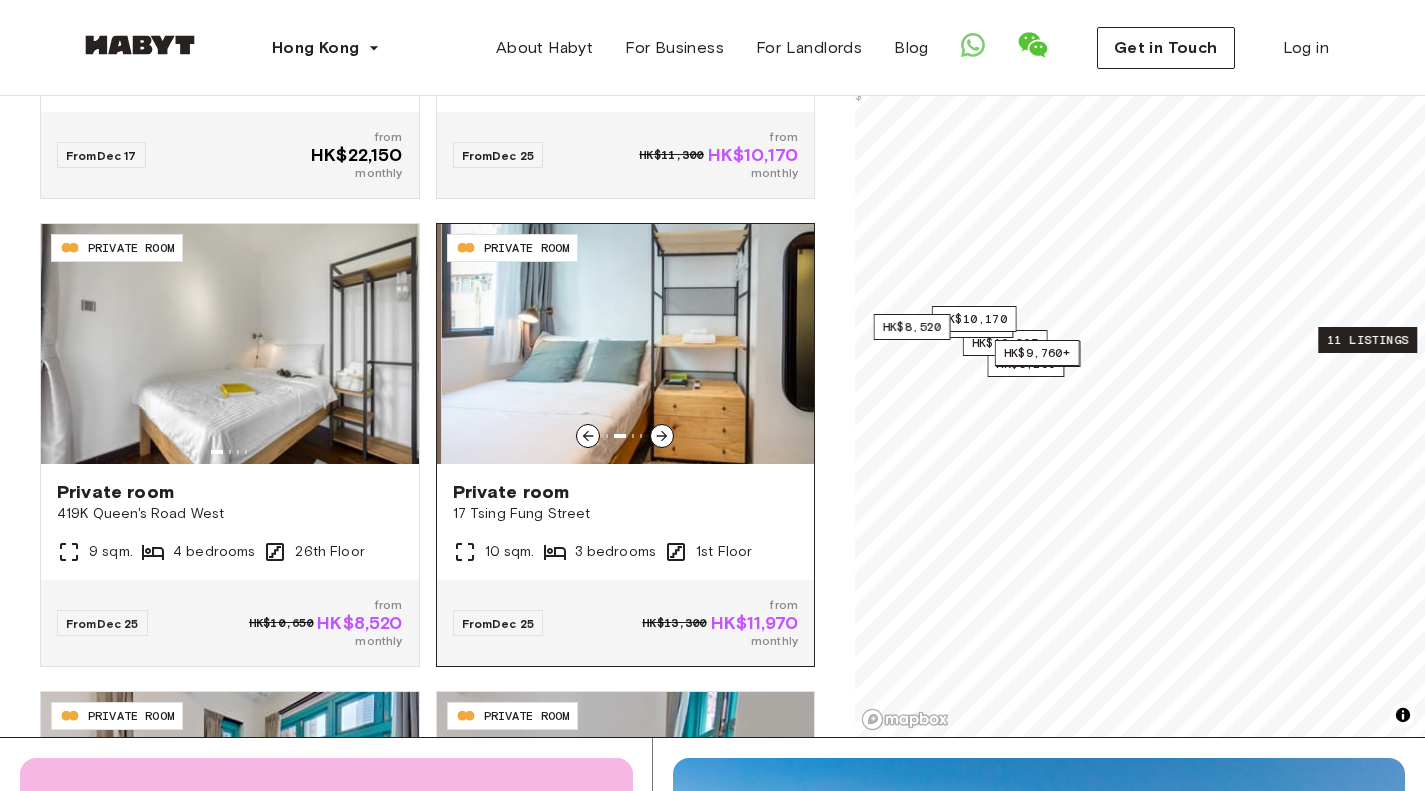 click 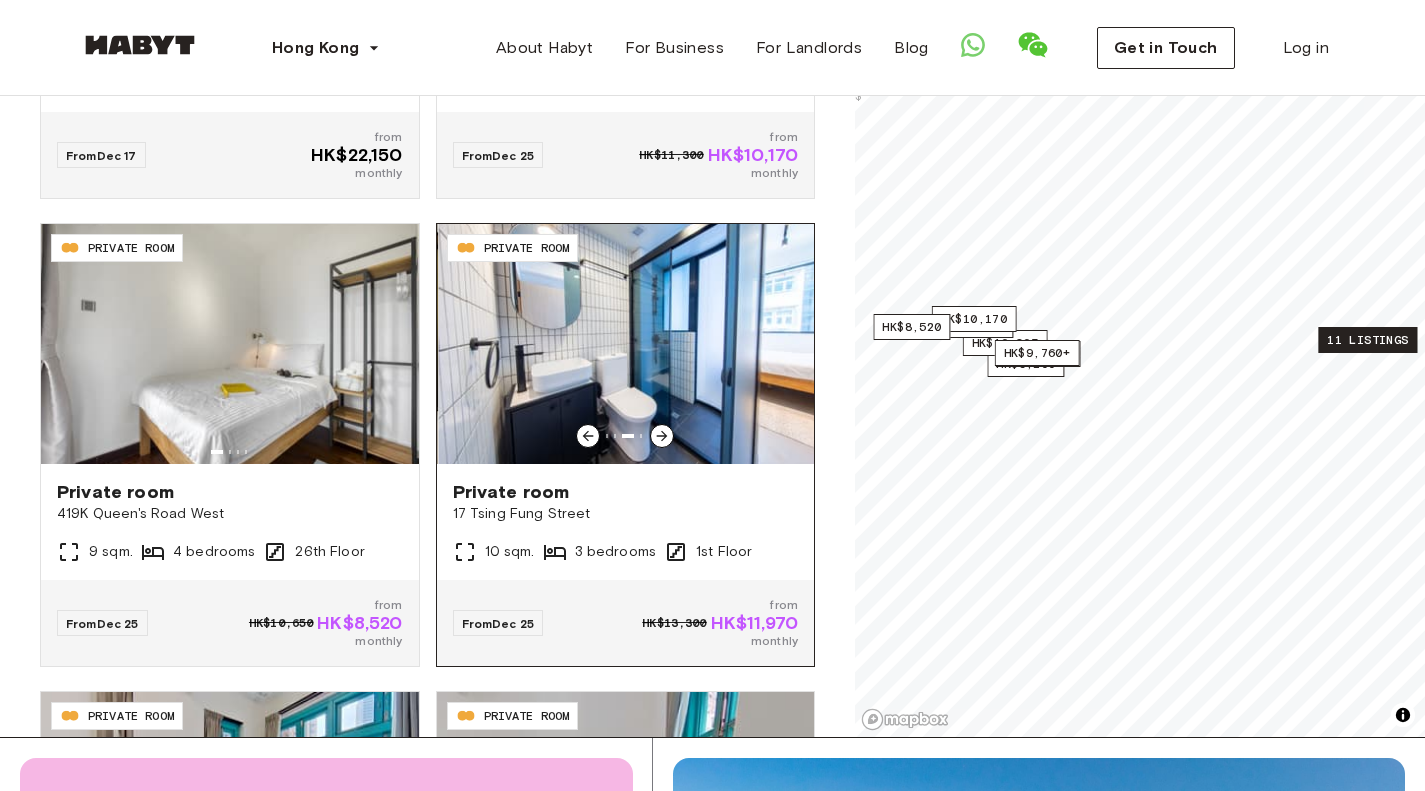 click 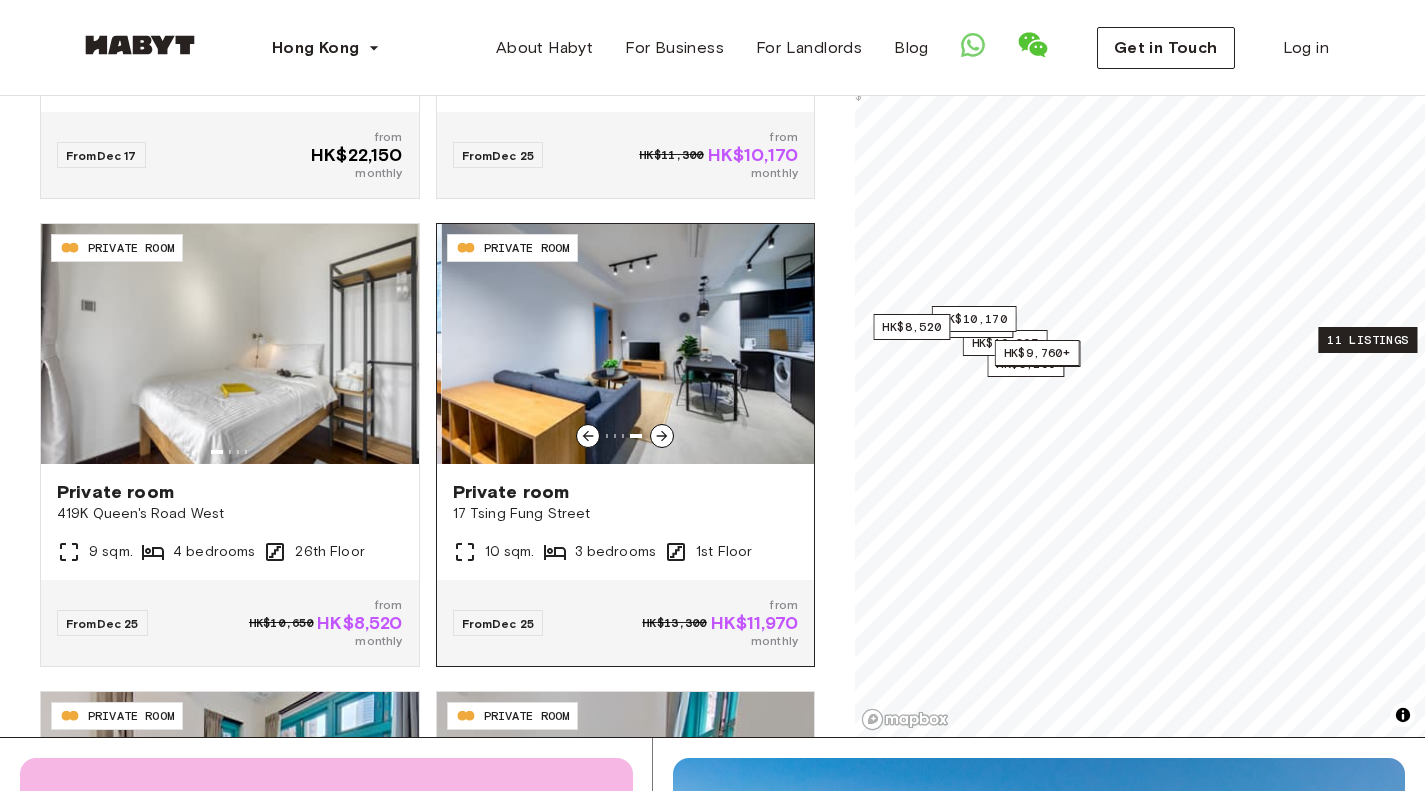 click 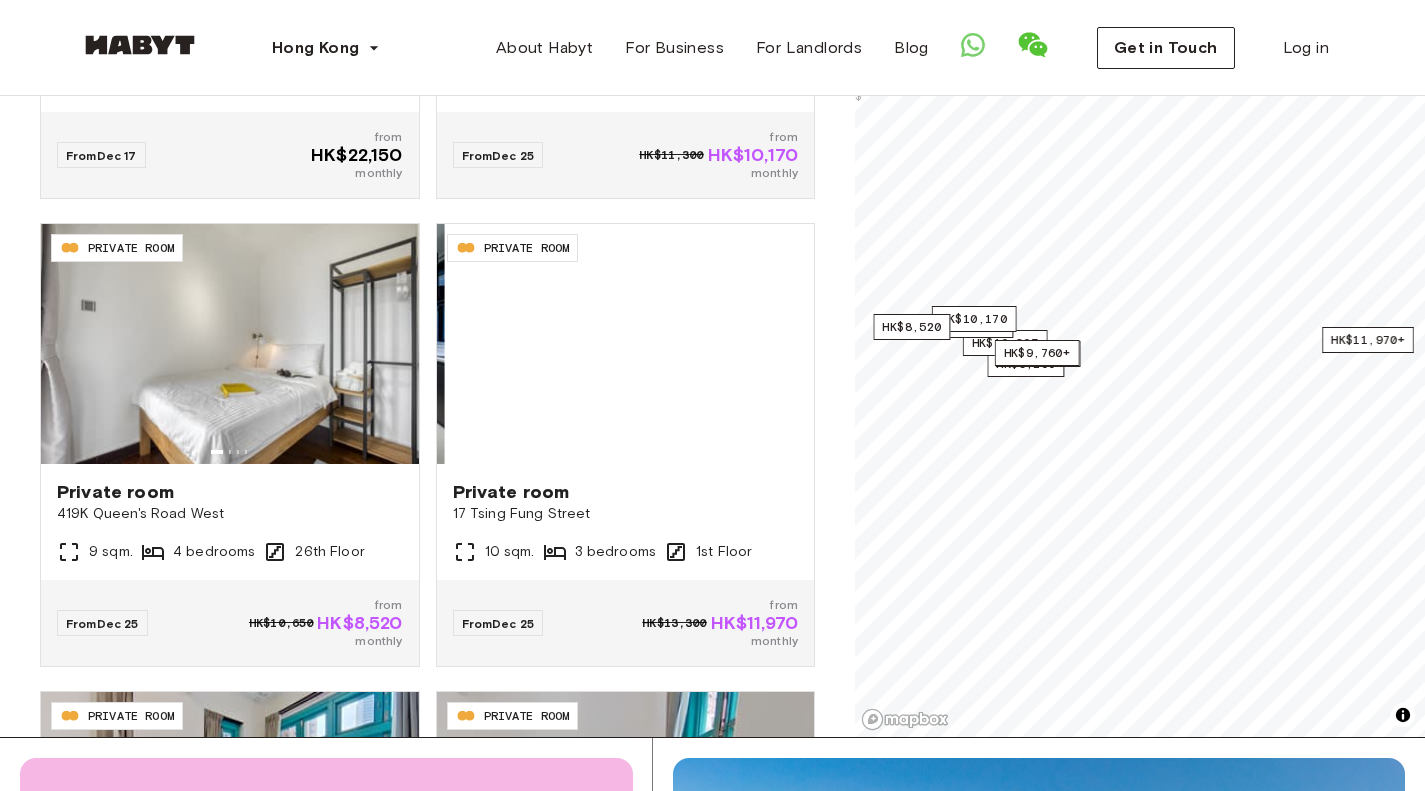 click on "HK-01-046-001-02 PRIVATE ROOM Private room 17 [STREET] [CITY] 10 sqm. 3 bedrooms 1st Floor From  [DATE] HK$[PRICE] from HK$[PRICE] monthly" at bounding box center (618, 433) 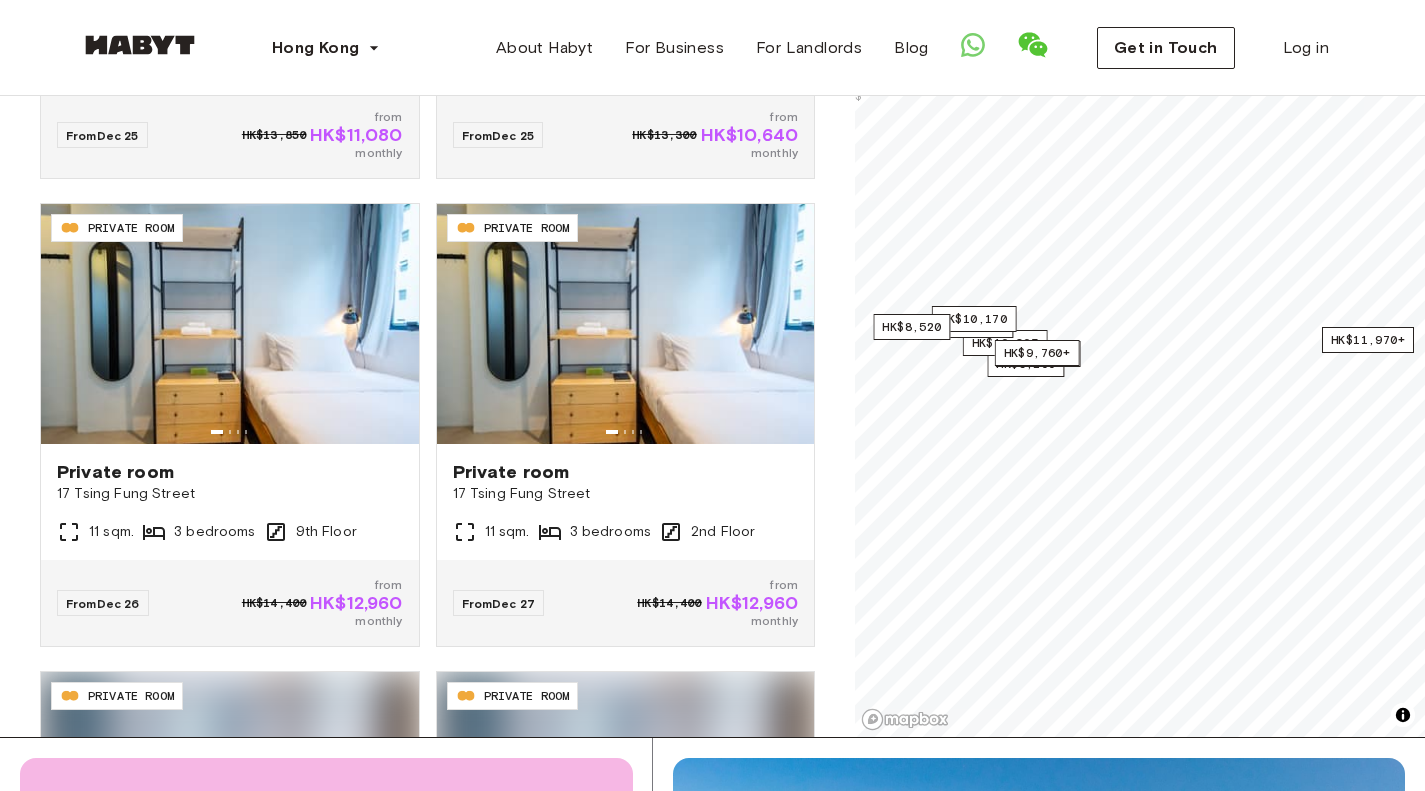 scroll, scrollTop: 3020, scrollLeft: 0, axis: vertical 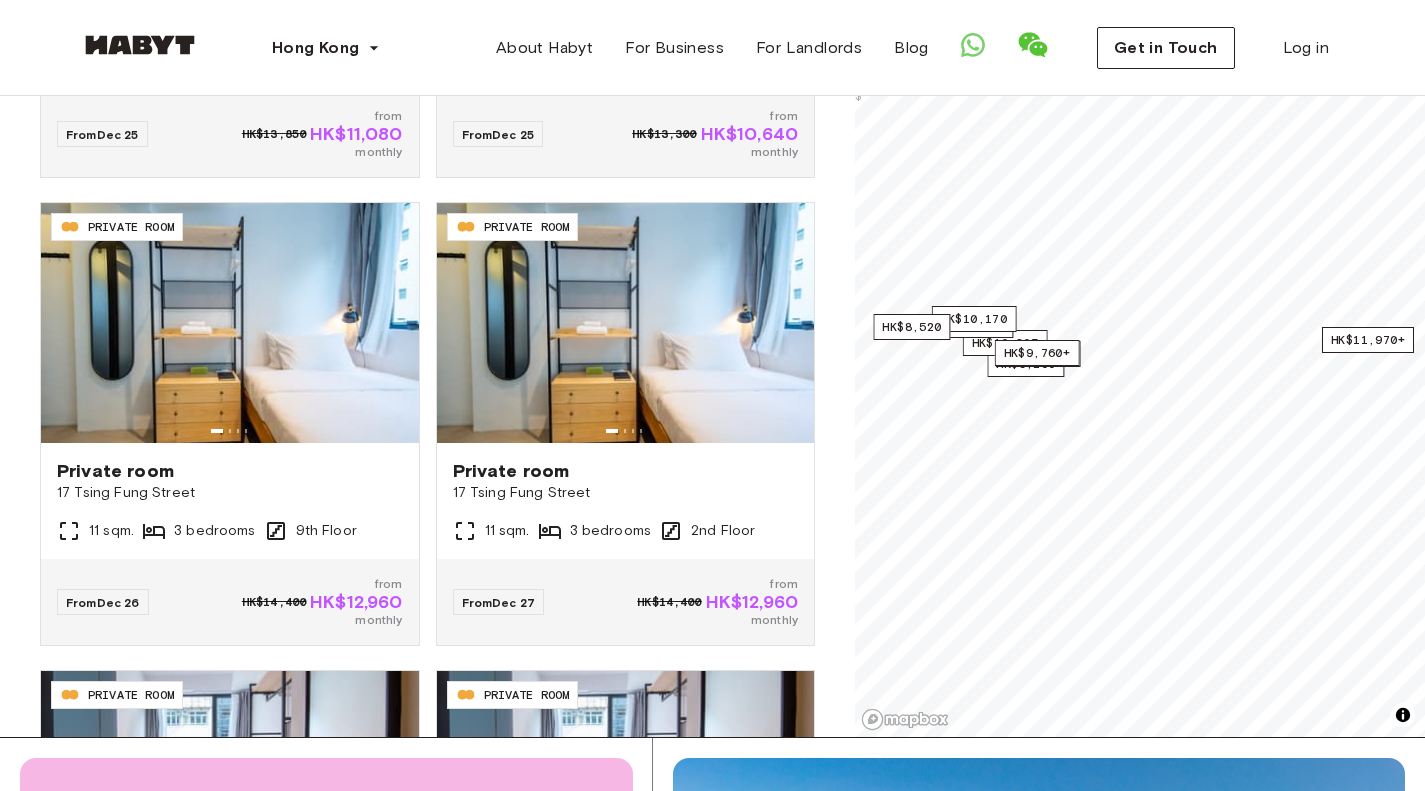 click on "HK-01-046-002-01 PRIVATE ROOM Private room 17 [STREET] [CITY] 11 sqm. 3 bedrooms 2nd Floor From  [DATE] HK$[PRICE] from HK$[PRICE] monthly" at bounding box center [618, 412] 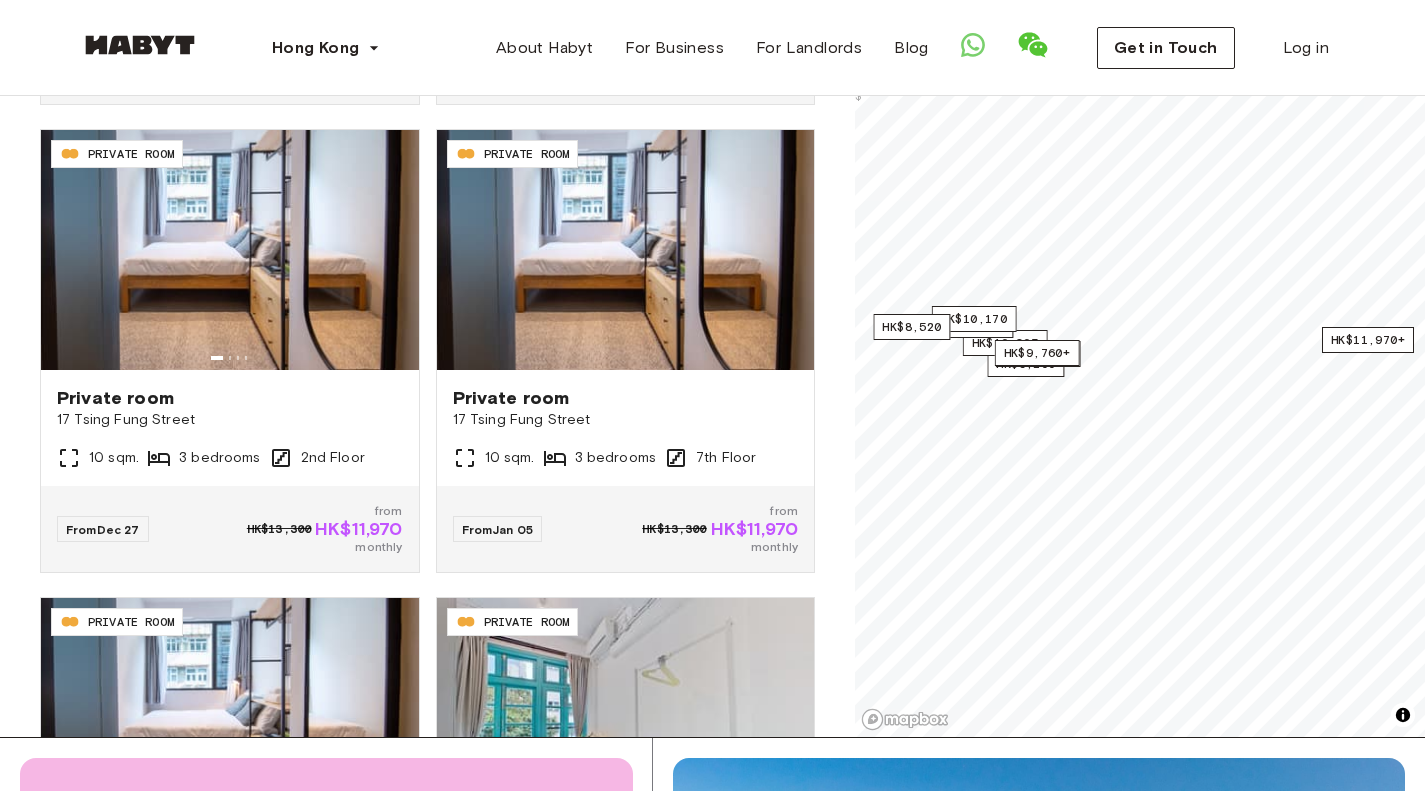 scroll, scrollTop: 3574, scrollLeft: 0, axis: vertical 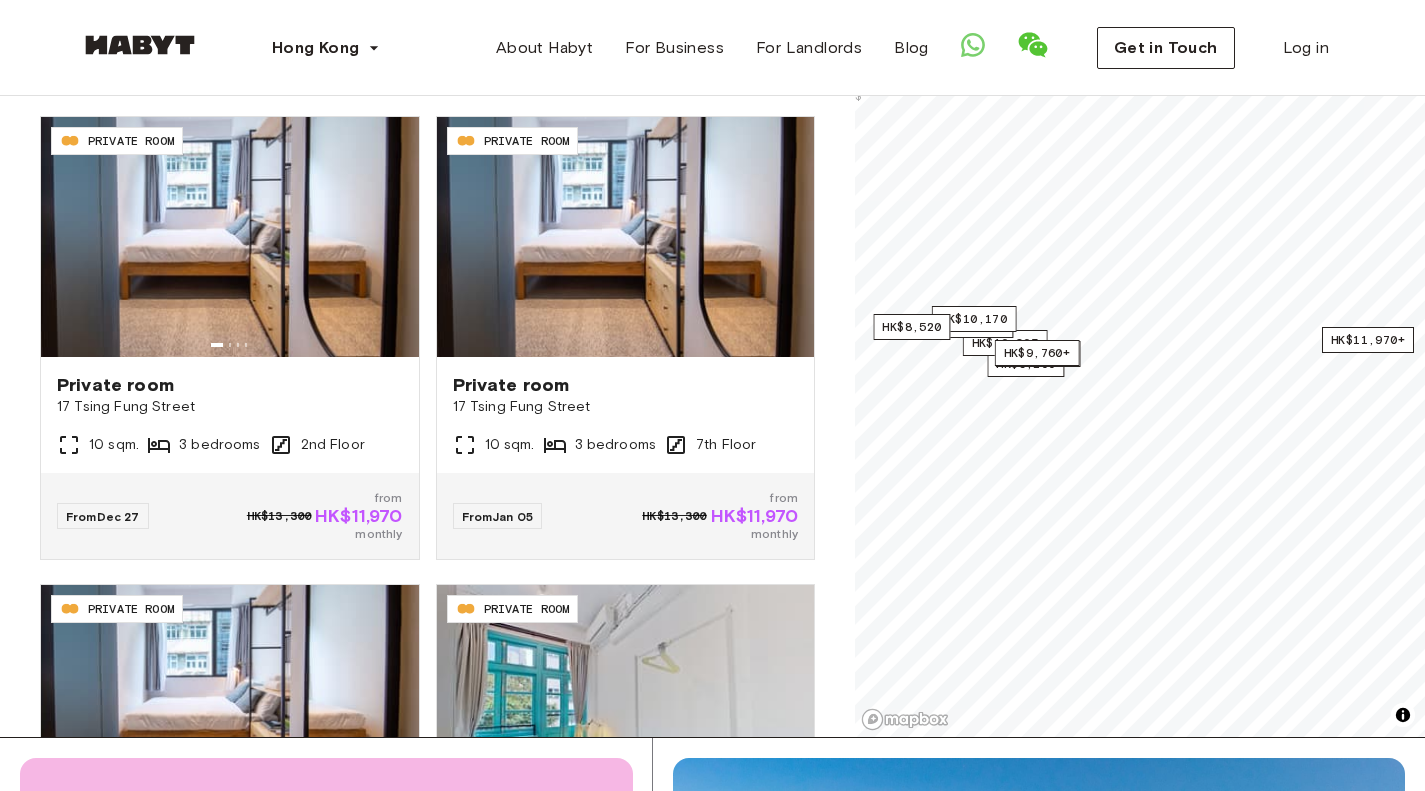 click on "HK-01-057-001-001 PRIVATE ROOM Private room 88-90 [STREET] 8 mins to SW MTR 59 sqft 1 bedrooms 1st Floor From  [DATE] HK$[PRICE] from HK$[PRICE] monthly" at bounding box center (618, 794) 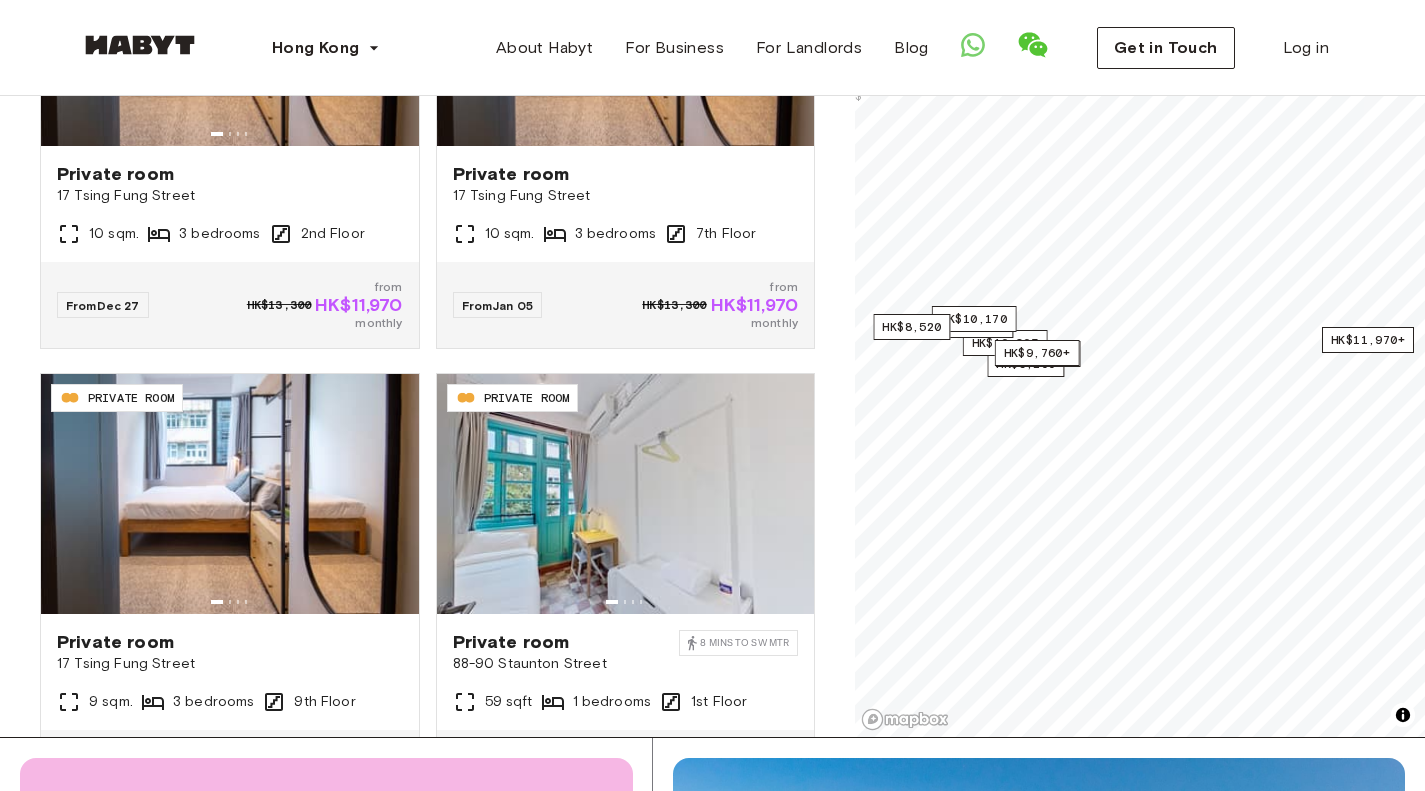 scroll, scrollTop: 3920, scrollLeft: 0, axis: vertical 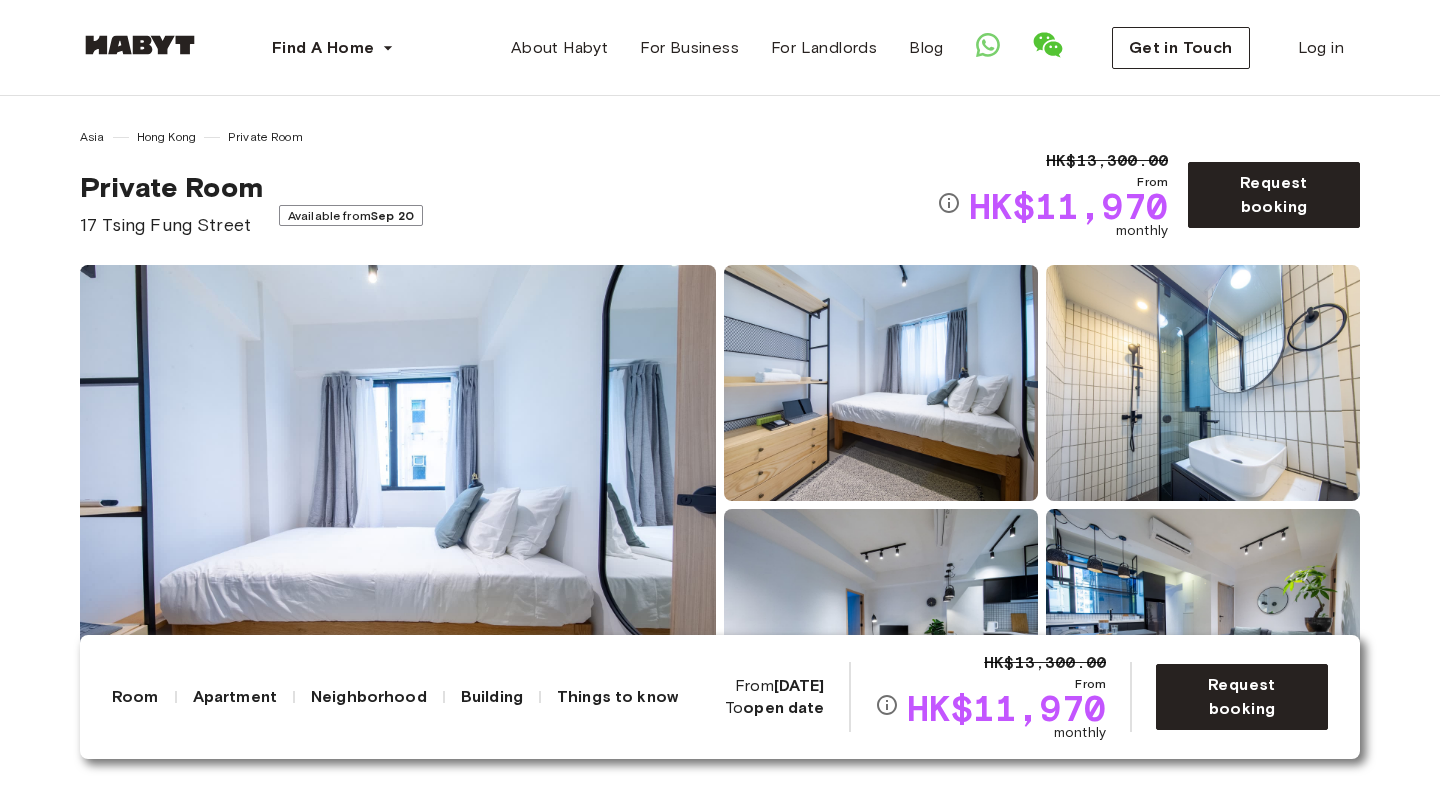 click on "Private Room 17 Tsing Fung Street Available from  Sep 20" at bounding box center [508, 204] 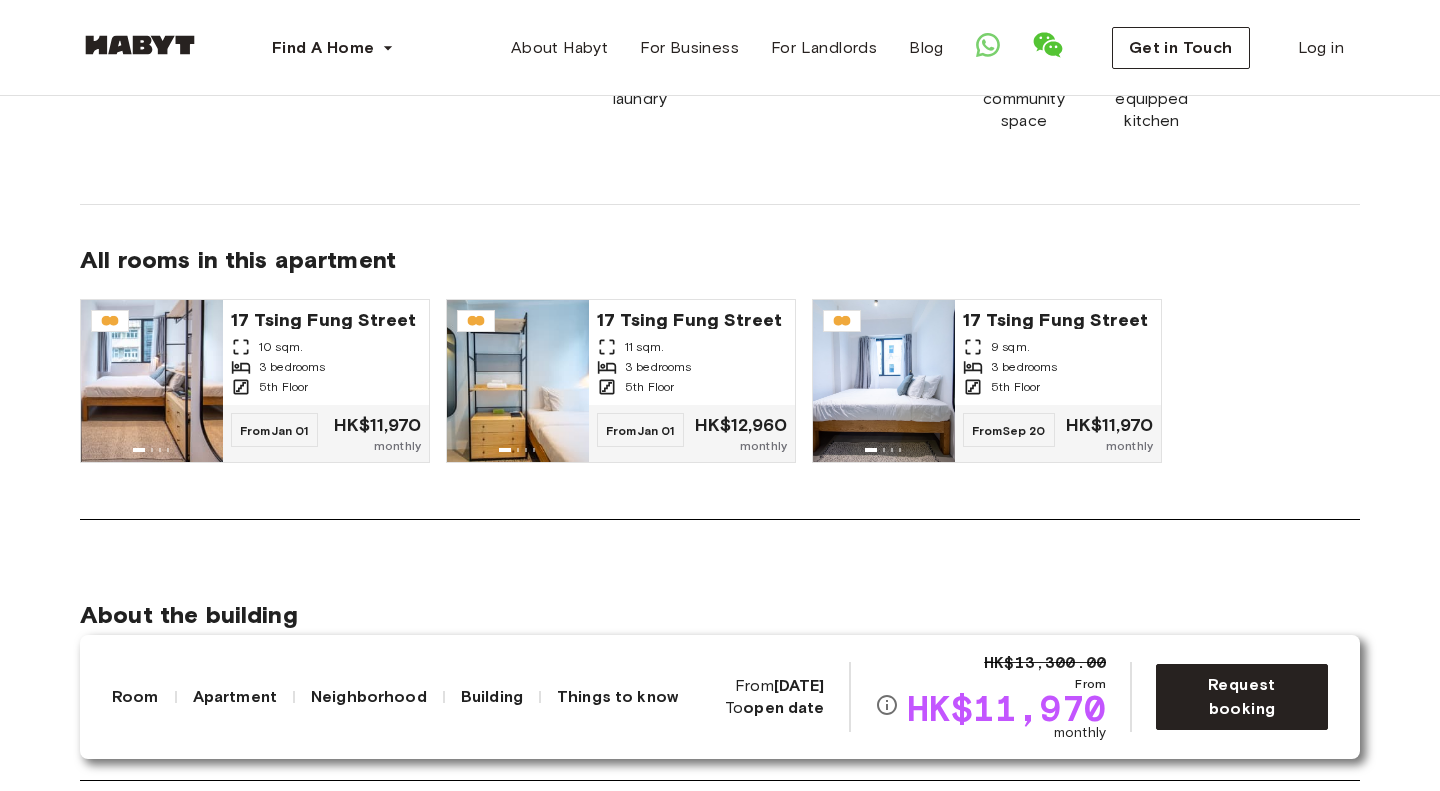 scroll, scrollTop: 1604, scrollLeft: 0, axis: vertical 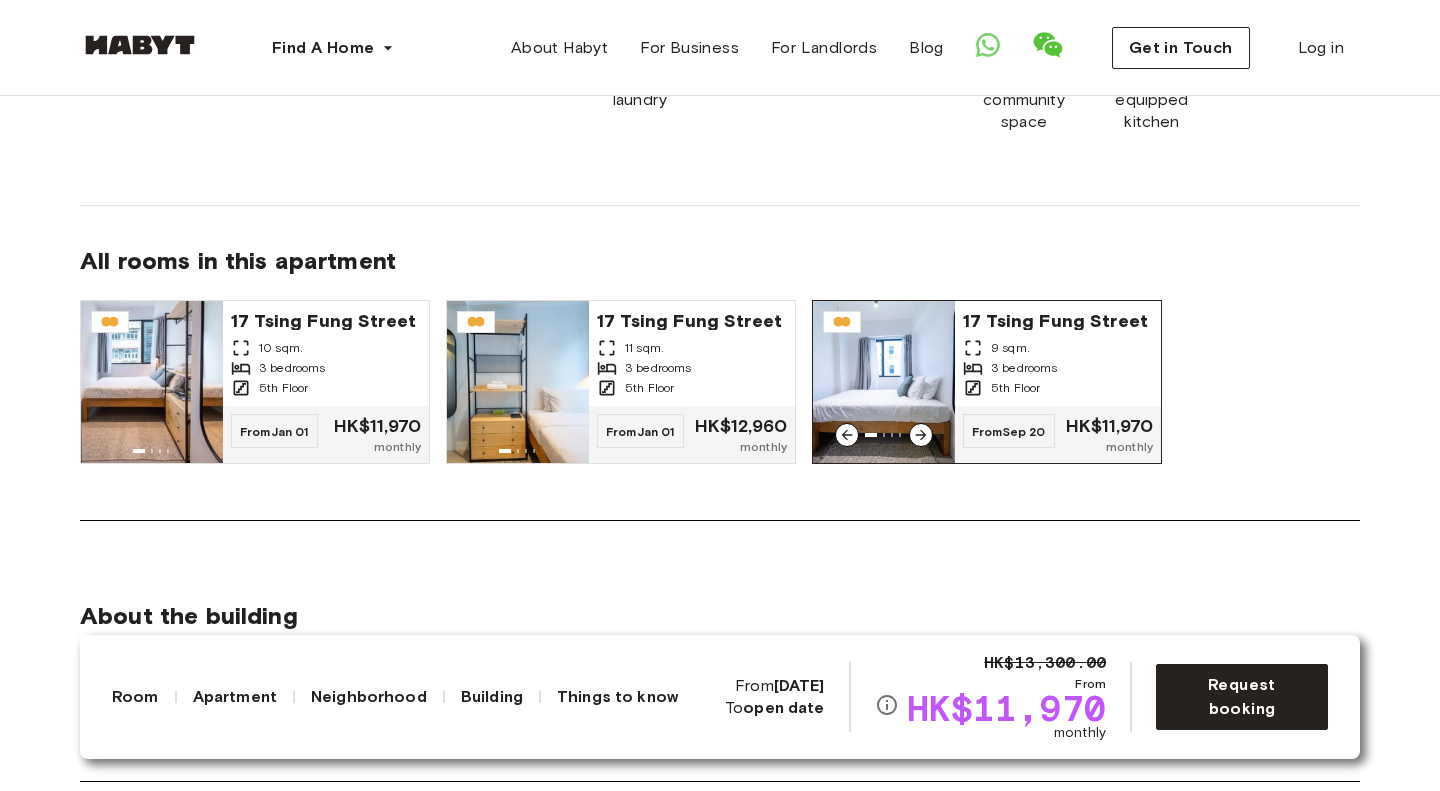 click on "17 Tsing Fung Street" at bounding box center [1058, 319] 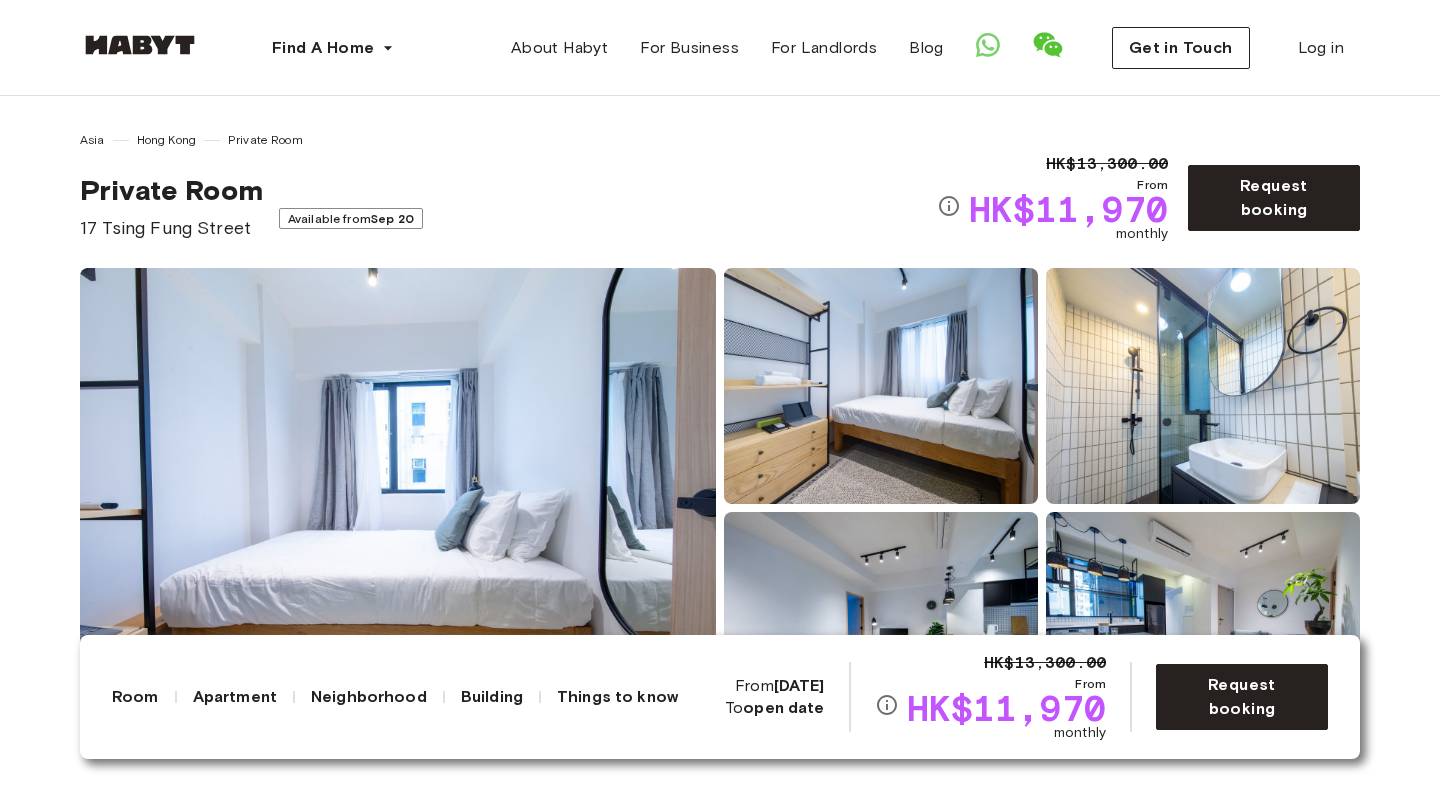 scroll, scrollTop: 161, scrollLeft: 0, axis: vertical 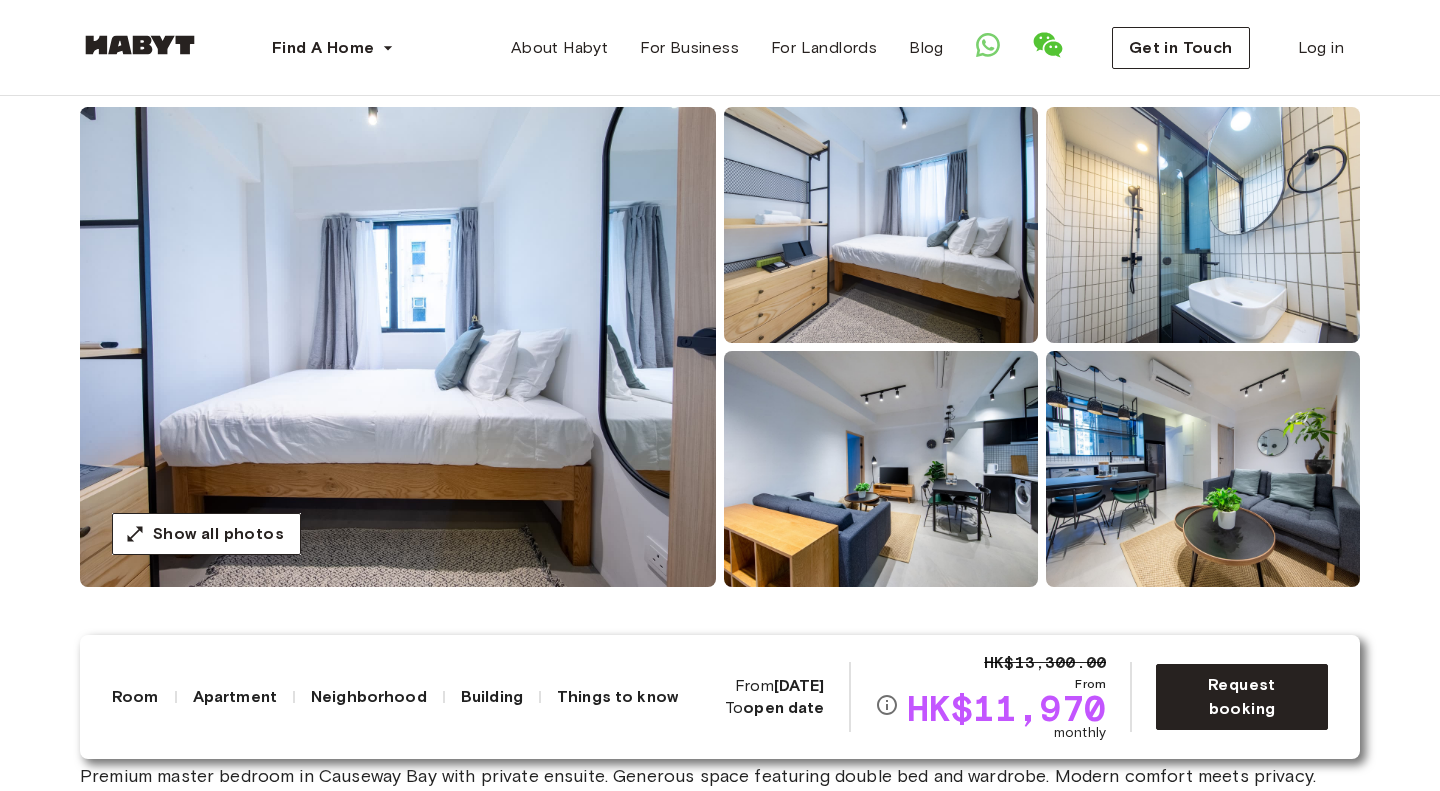 click on "Show all photos" at bounding box center [720, 347] 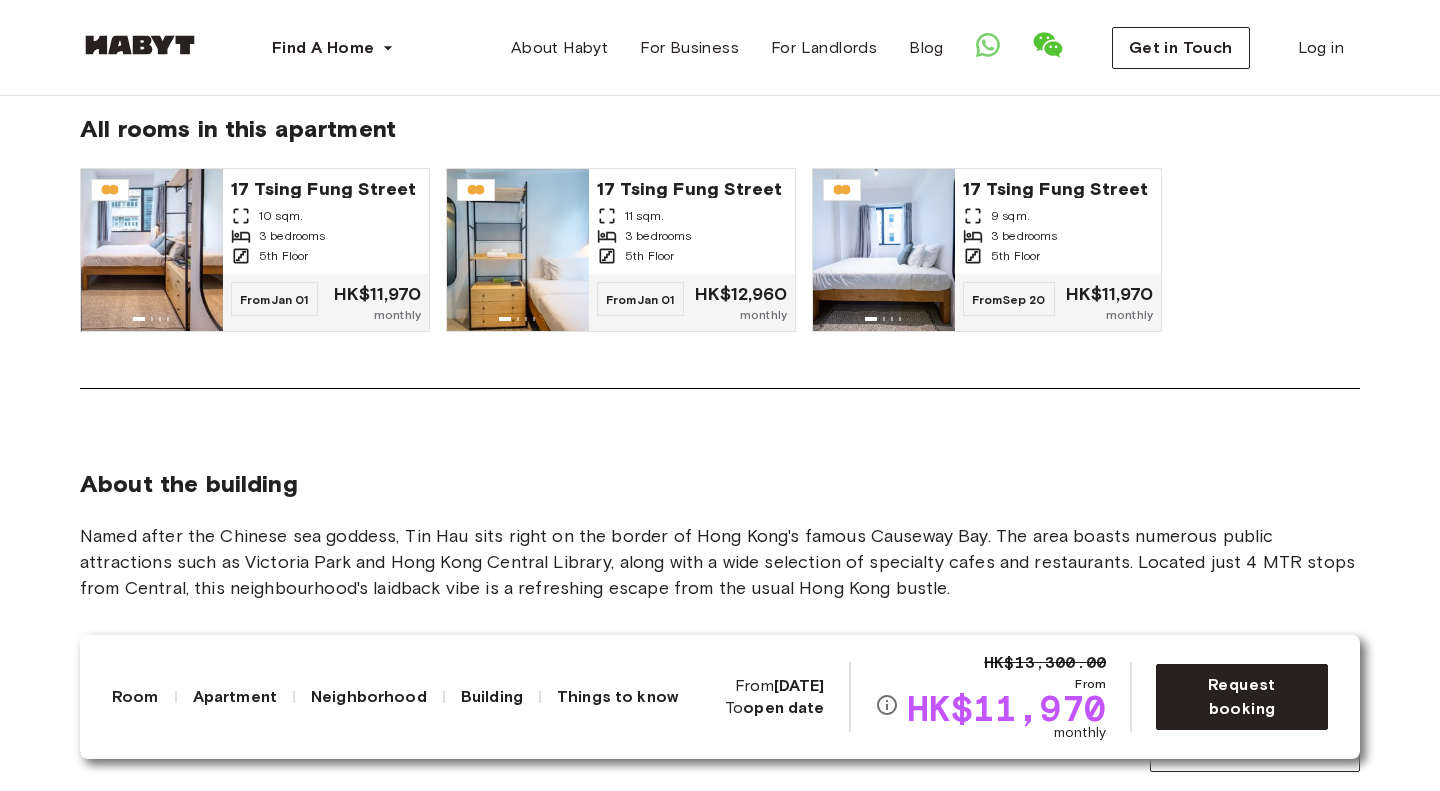 scroll, scrollTop: 1748, scrollLeft: 0, axis: vertical 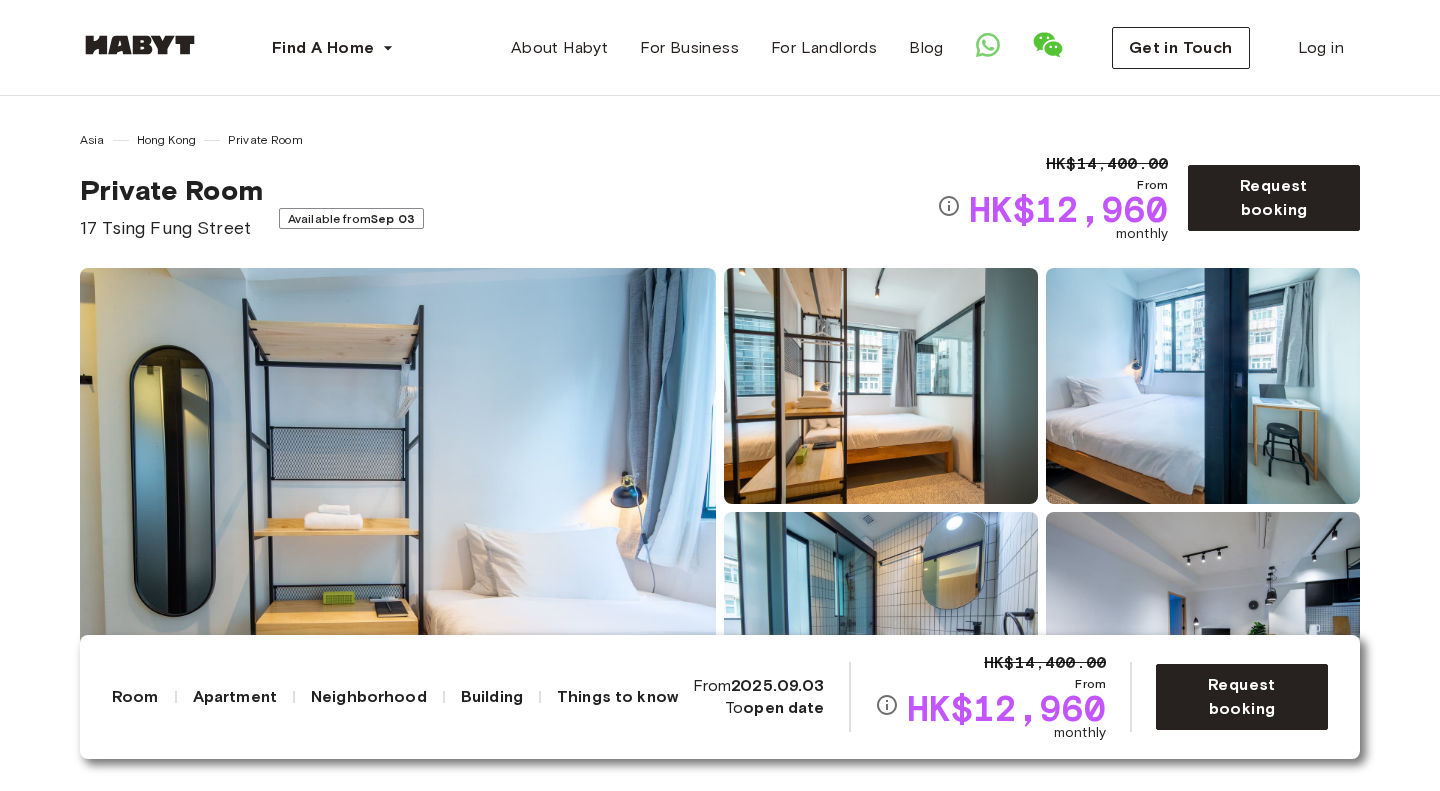 click on "Show all photos" at bounding box center [720, 508] 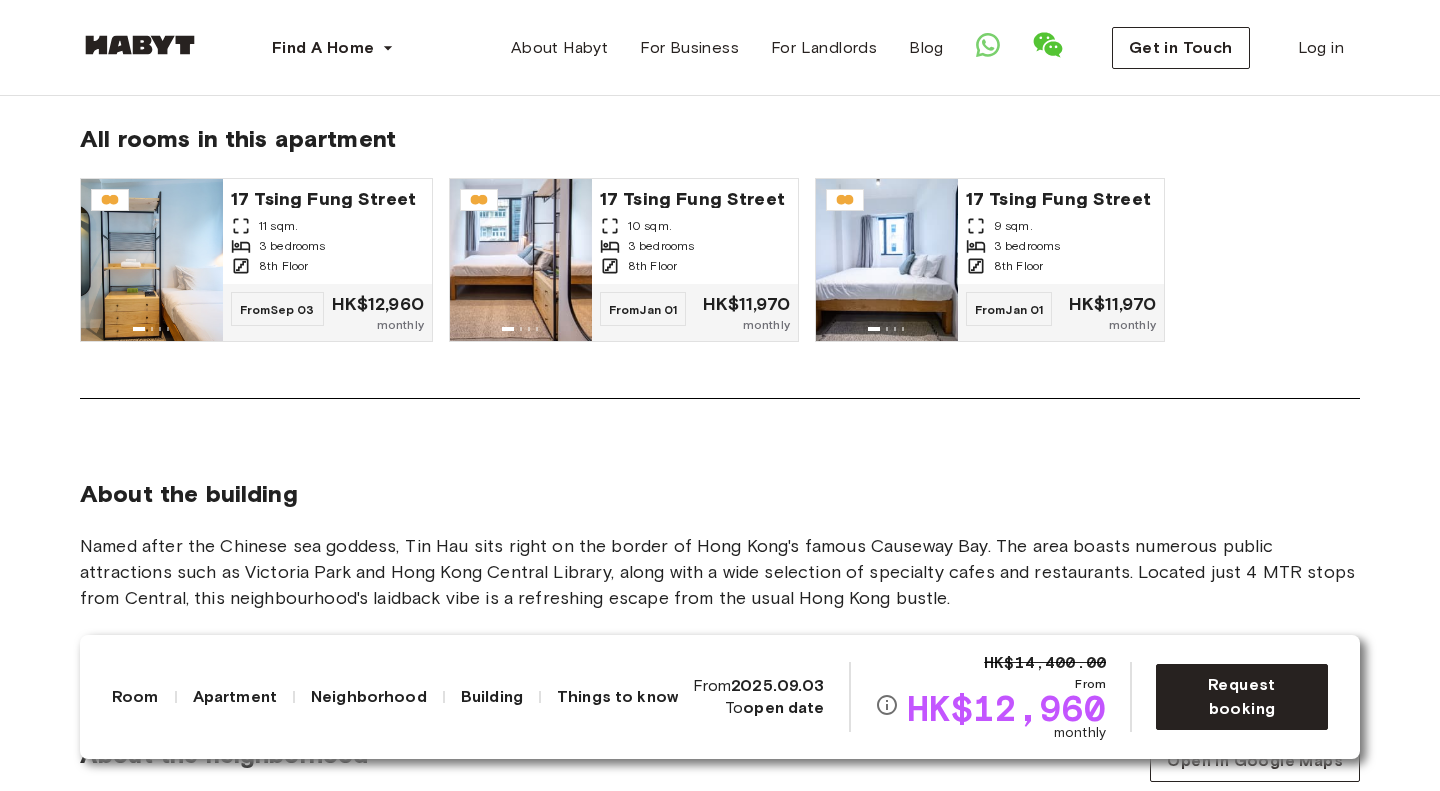 scroll, scrollTop: 1671, scrollLeft: 0, axis: vertical 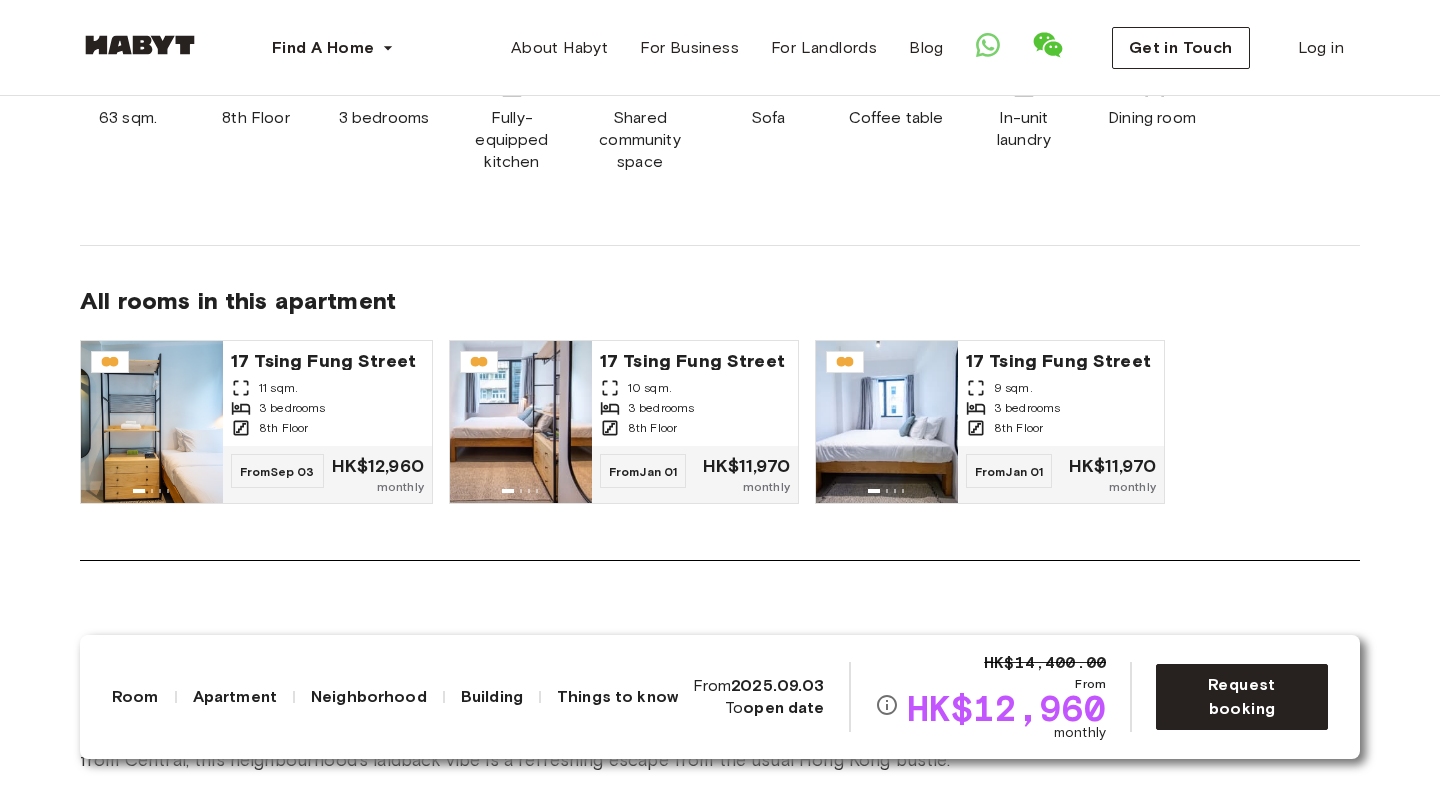 click on "About the apartment Our [NUMBER] bedroom apartment type can house up to [NUMBER] people at a time. Ideal for professionals with bigger families HK$0 Deposit options are now available for all Hong Kong accommodations. Learn more here. [NUMBER] sqm. [NUMBER]th Floor [NUMBER] bedrooms Fully-equipped kitchen Shared community space Sofa Coffee table In-unit laundry Dining room All rooms in this apartment [NUMBER] [STREET] [NUMBER] sqm. [NUMBER] bedrooms [NUMBER]th Floor From [DATE] HK$12,960 monthly [NUMBER] [STREET] [NUMBER] sqm. [NUMBER] bedrooms [NUMBER]th Floor From [DATE] HK$11,970 monthly [NUMBER] [STREET] [NUMBER] sqm. [NUMBER] bedrooms [NUMBER]th Floor From [DATE] HK$11,970 monthly" at bounding box center [720, 176] 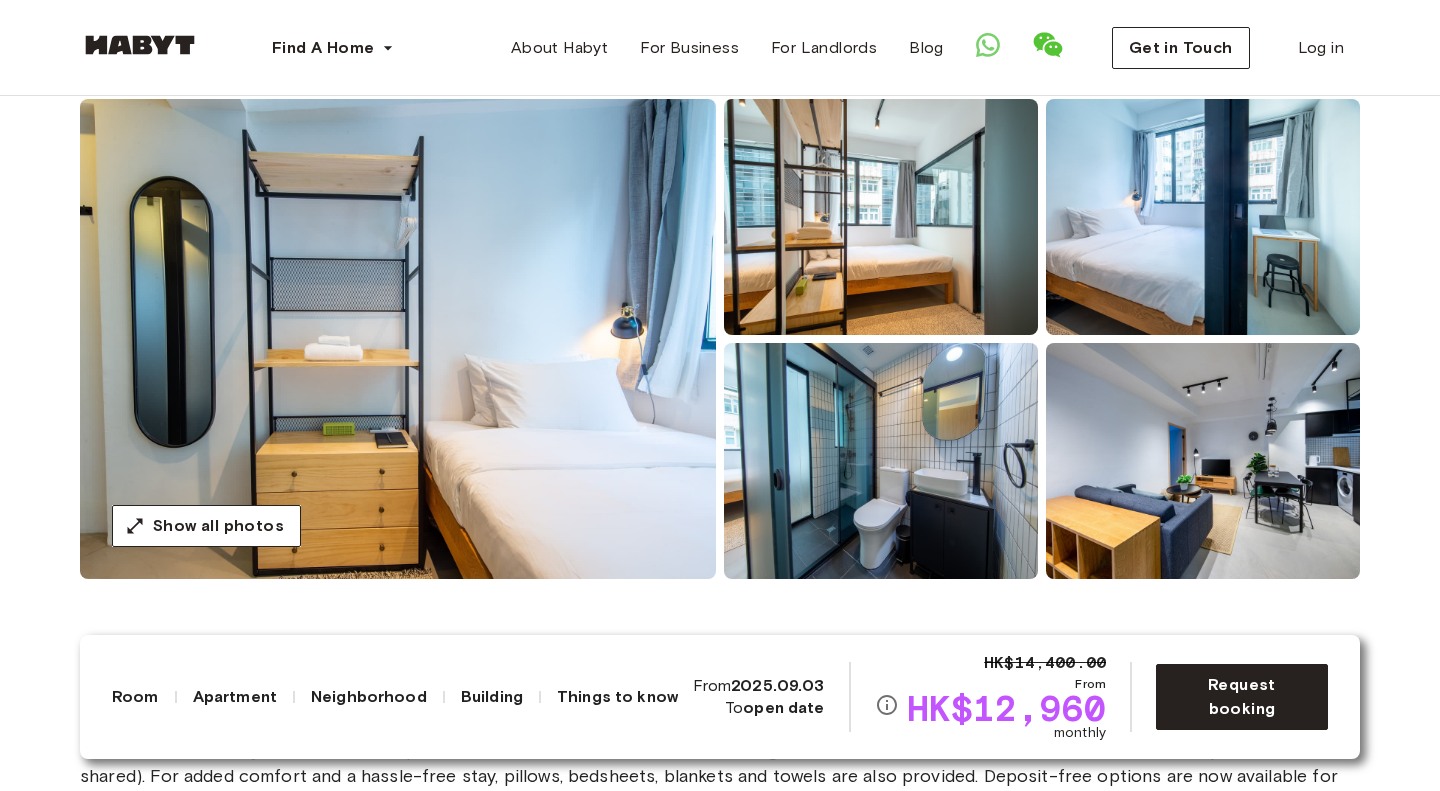 scroll, scrollTop: 0, scrollLeft: 0, axis: both 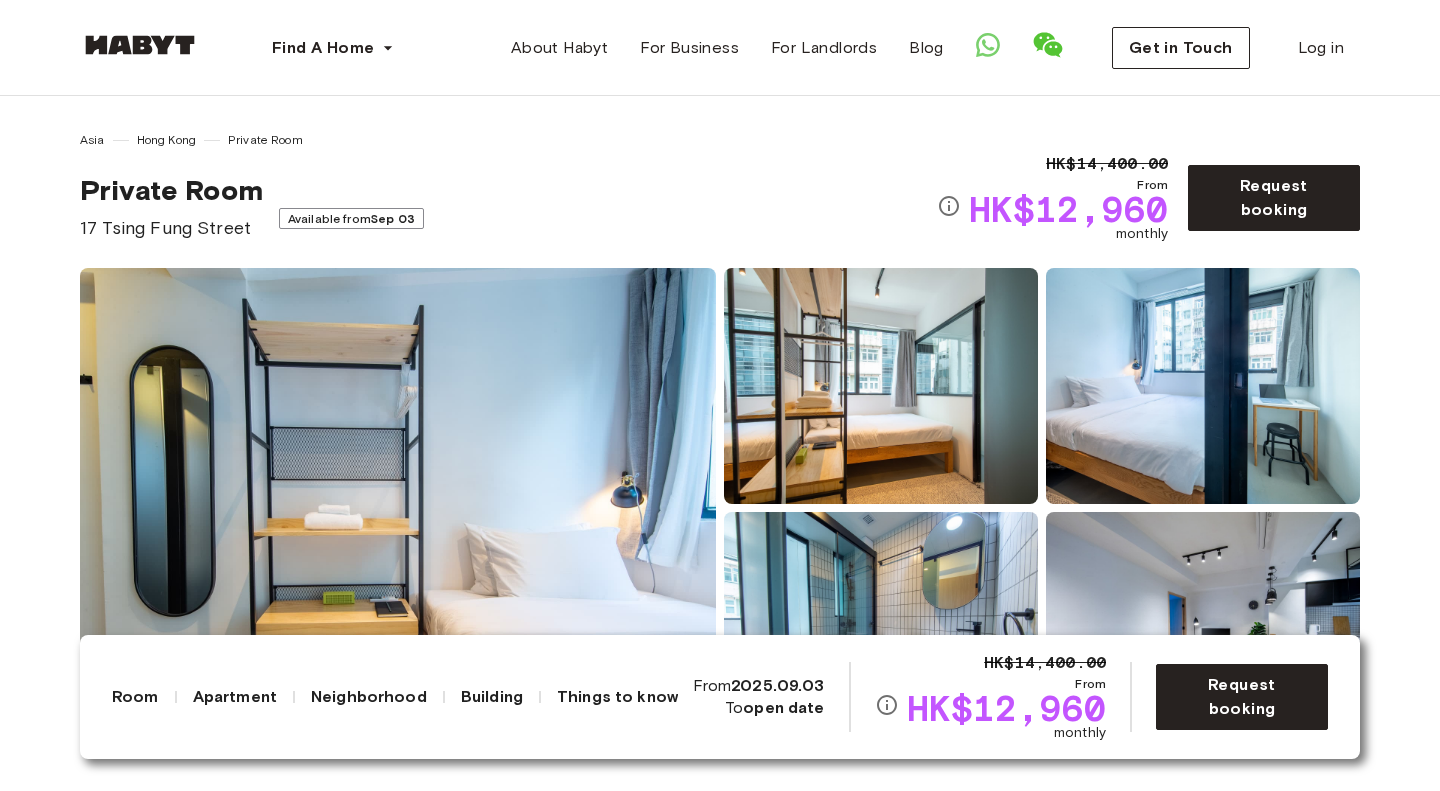 click on "Show all photos" at bounding box center [720, 508] 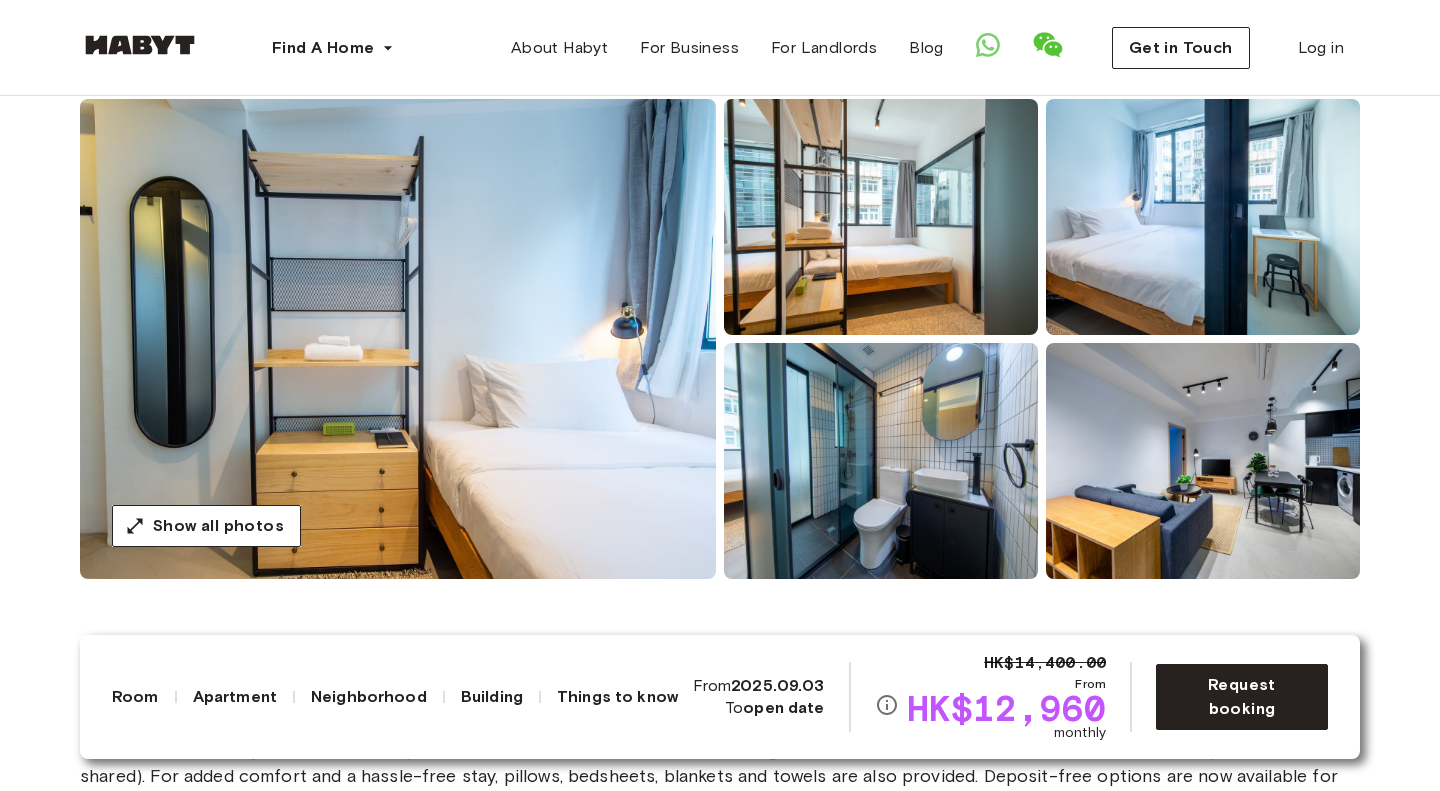 scroll, scrollTop: 107, scrollLeft: 0, axis: vertical 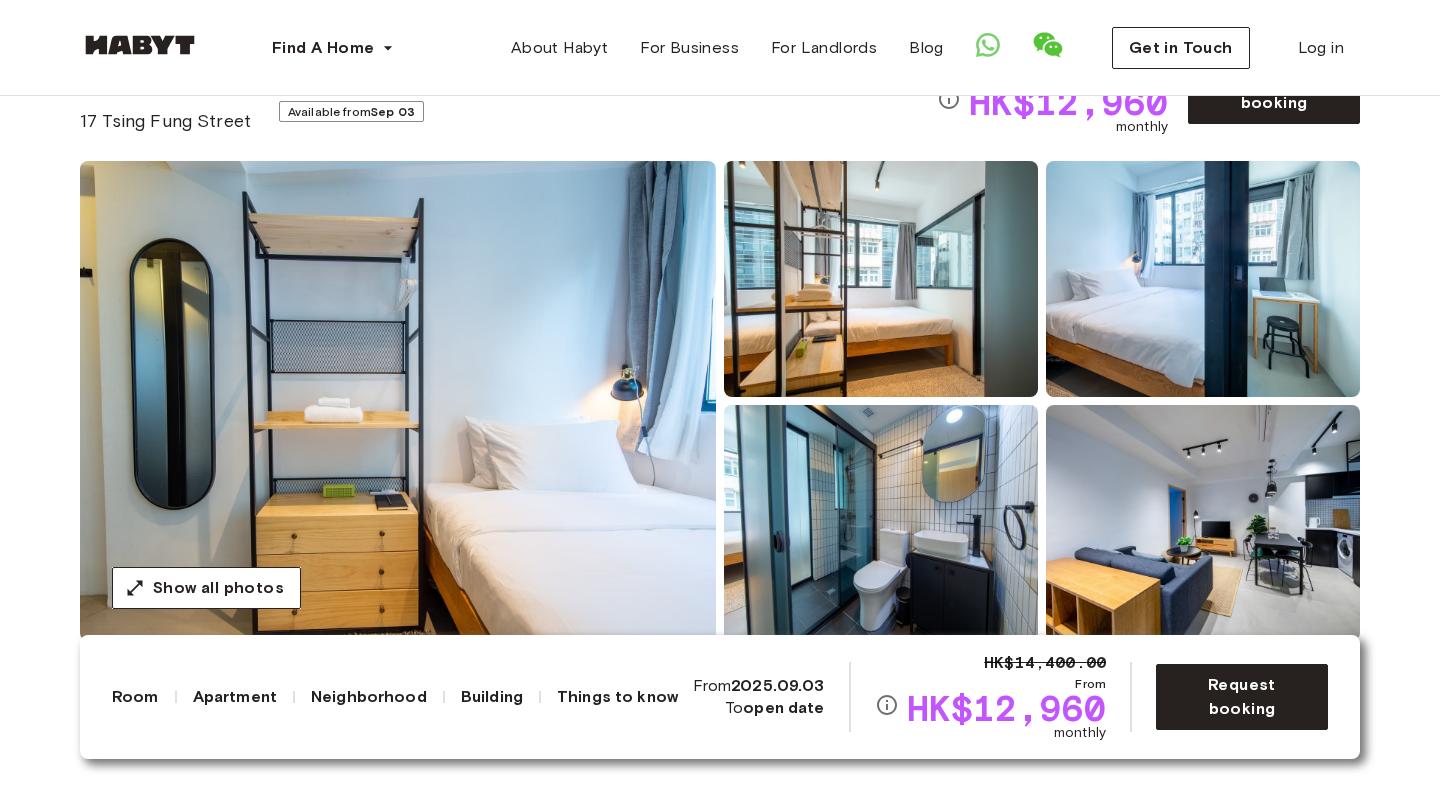 click on "Show all photos" at bounding box center [720, 401] 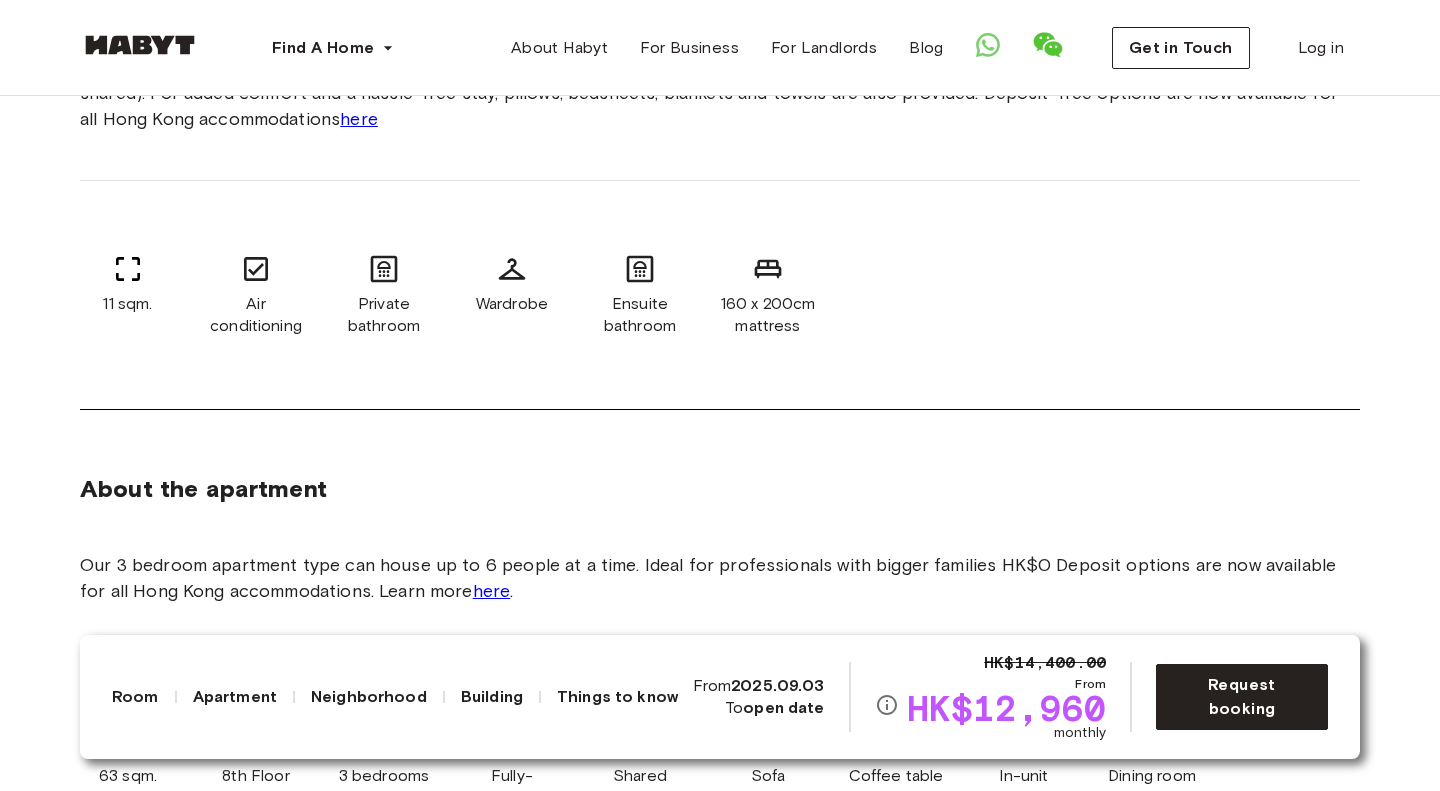 scroll, scrollTop: 912, scrollLeft: 0, axis: vertical 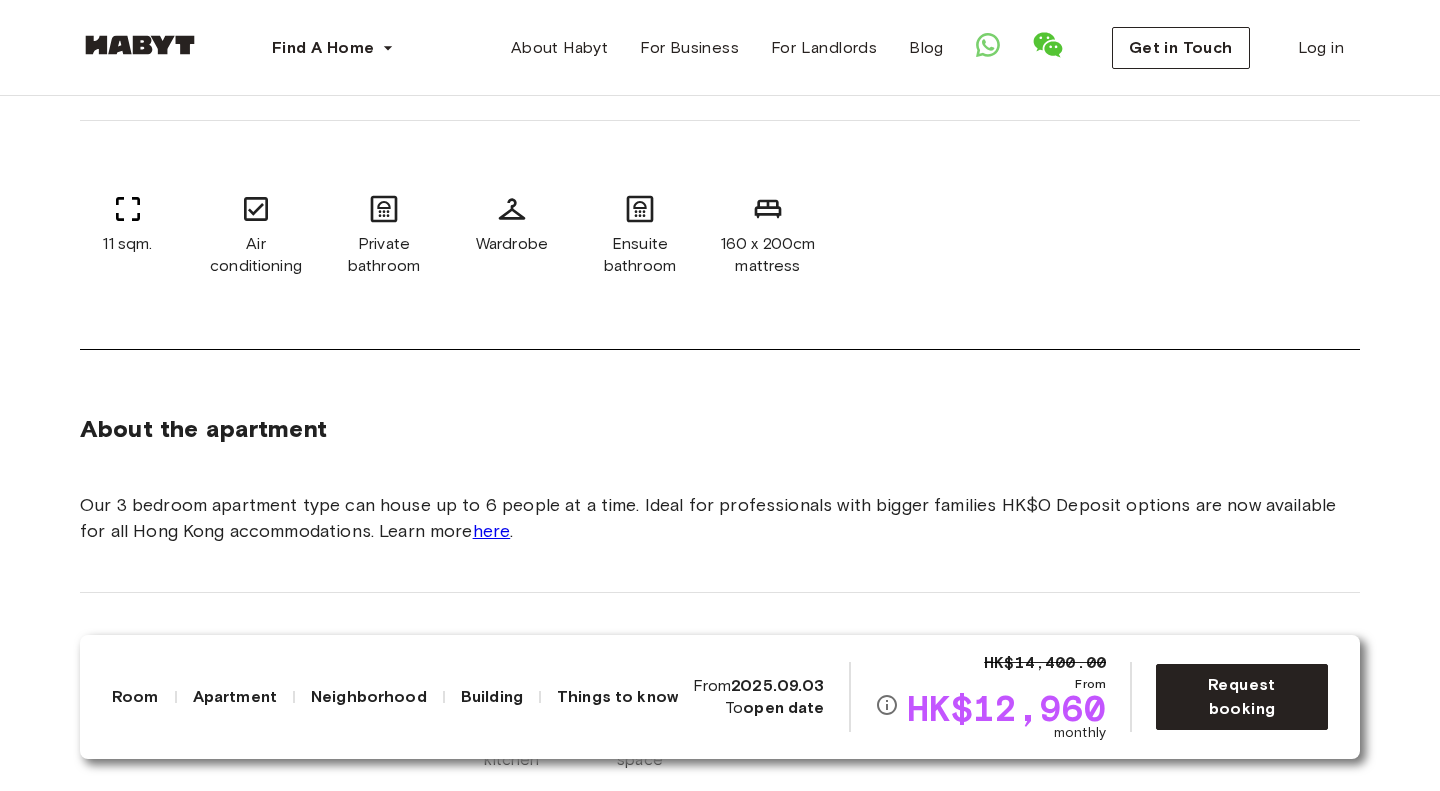 click on "About the apartment Our 3 bedroom apartment type can house up to 6 people at a time. Ideal for professionals with bigger families  HK$0 Deposit options are now available for all Hong Kong accommodations. Learn more  here . 63 sqm. 8th Floor 3 bedrooms Fully-equipped kitchen Shared community space Sofa Coffee table In-unit laundry Dining room All rooms in this apartment 17 Tsing Fung Street 11 sqm. 3 bedrooms 8th Floor From  Sep 03 HK$12,960 monthly 17 Tsing Fung Street 10 sqm. 3 bedrooms 8th Floor From  Jan 01 HK$11,970 monthly 17 Tsing Fung Street 9 sqm. 3 bedrooms 8th Floor From  Jan 01 HK$11,970 monthly" at bounding box center [720, 774] 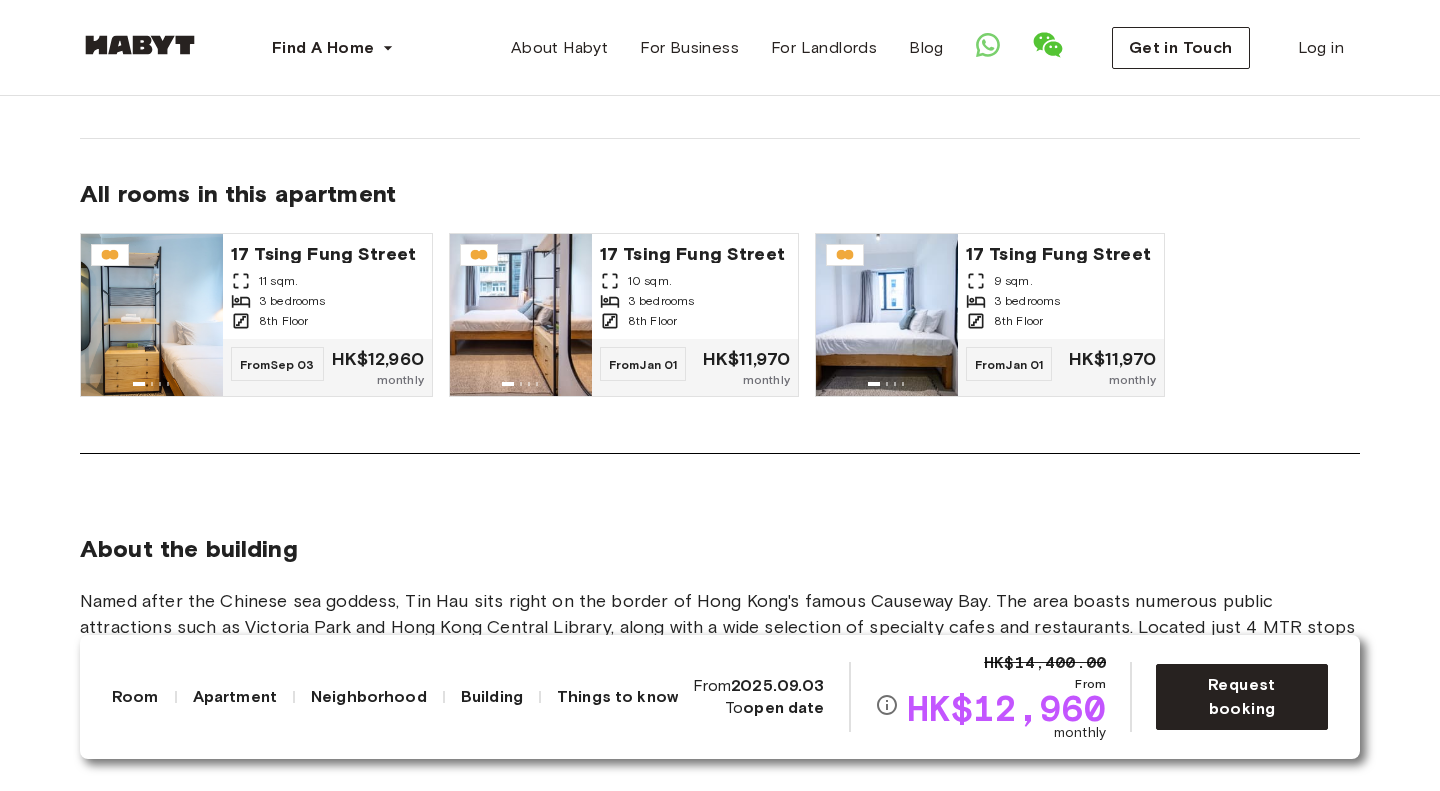 scroll, scrollTop: 1618, scrollLeft: 0, axis: vertical 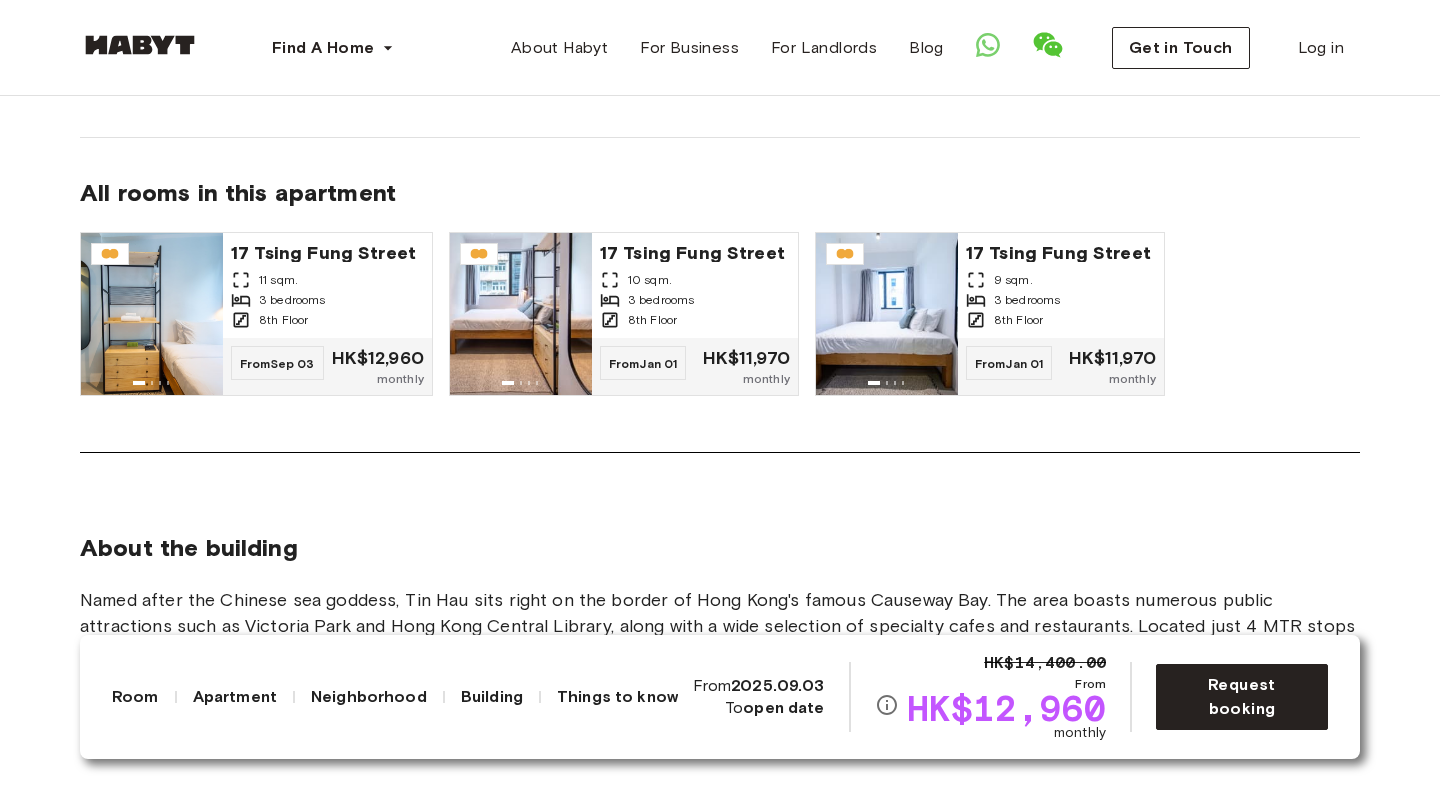 click on "About the apartment Our 3 bedroom apartment type can house up to 6 people at a time. Ideal for professionals with bigger families  HK$0 Deposit options are now available for all Hong Kong accommodations. Learn more  here . 63 sqm. 8th Floor 3 bedrooms Fully-equipped kitchen Shared community space Sofa Coffee table In-unit laundry Dining room All rooms in this apartment 17 Tsing Fung Street 11 sqm. 3 bedrooms 8th Floor From  Sep 03 HK$12,960 monthly 17 Tsing Fung Street 10 sqm. 3 bedrooms 8th Floor From  Jan 01 HK$11,970 monthly 17 Tsing Fung Street 9 sqm. 3 bedrooms 8th Floor From  Jan 01 HK$11,970 monthly" at bounding box center (720, 68) 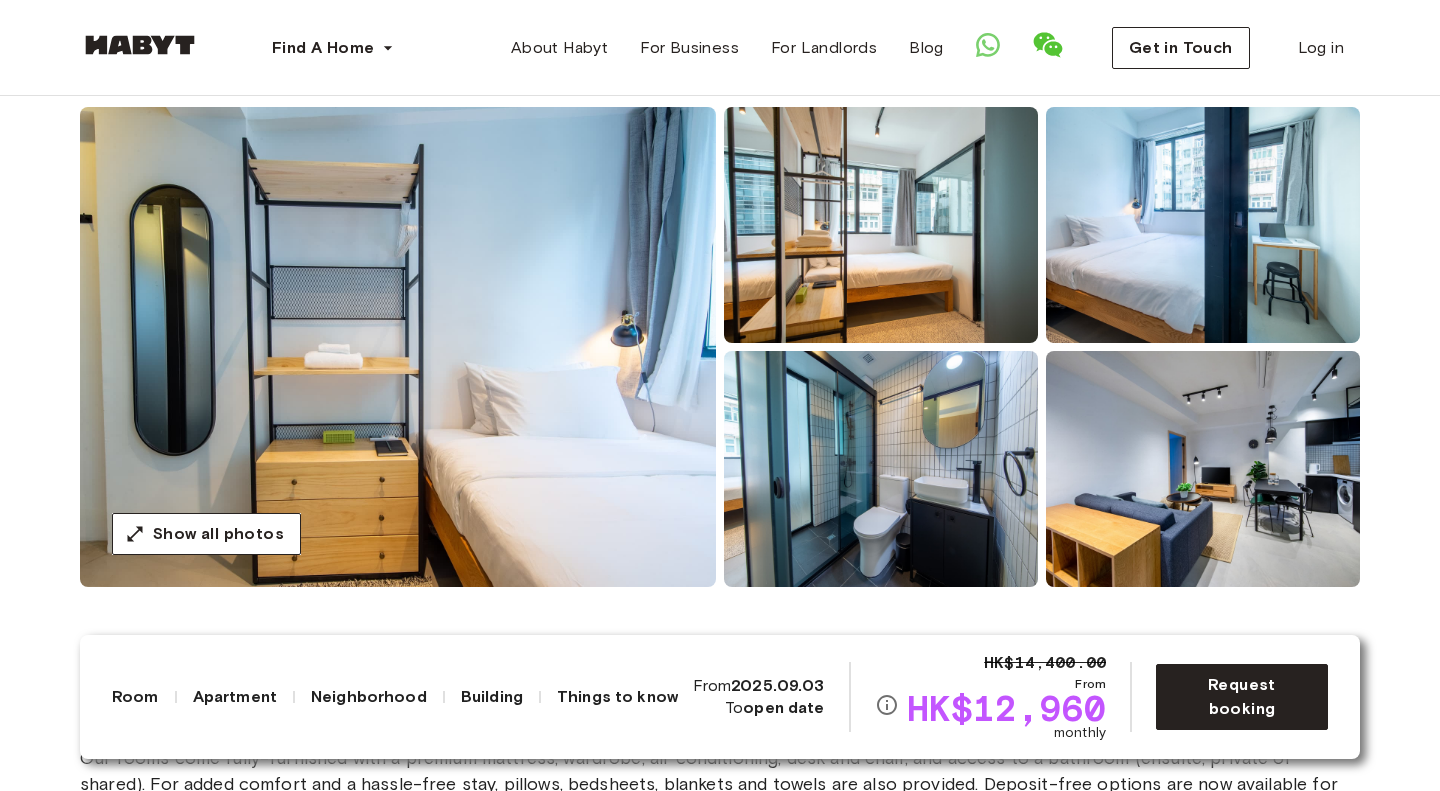 scroll, scrollTop: 160, scrollLeft: 0, axis: vertical 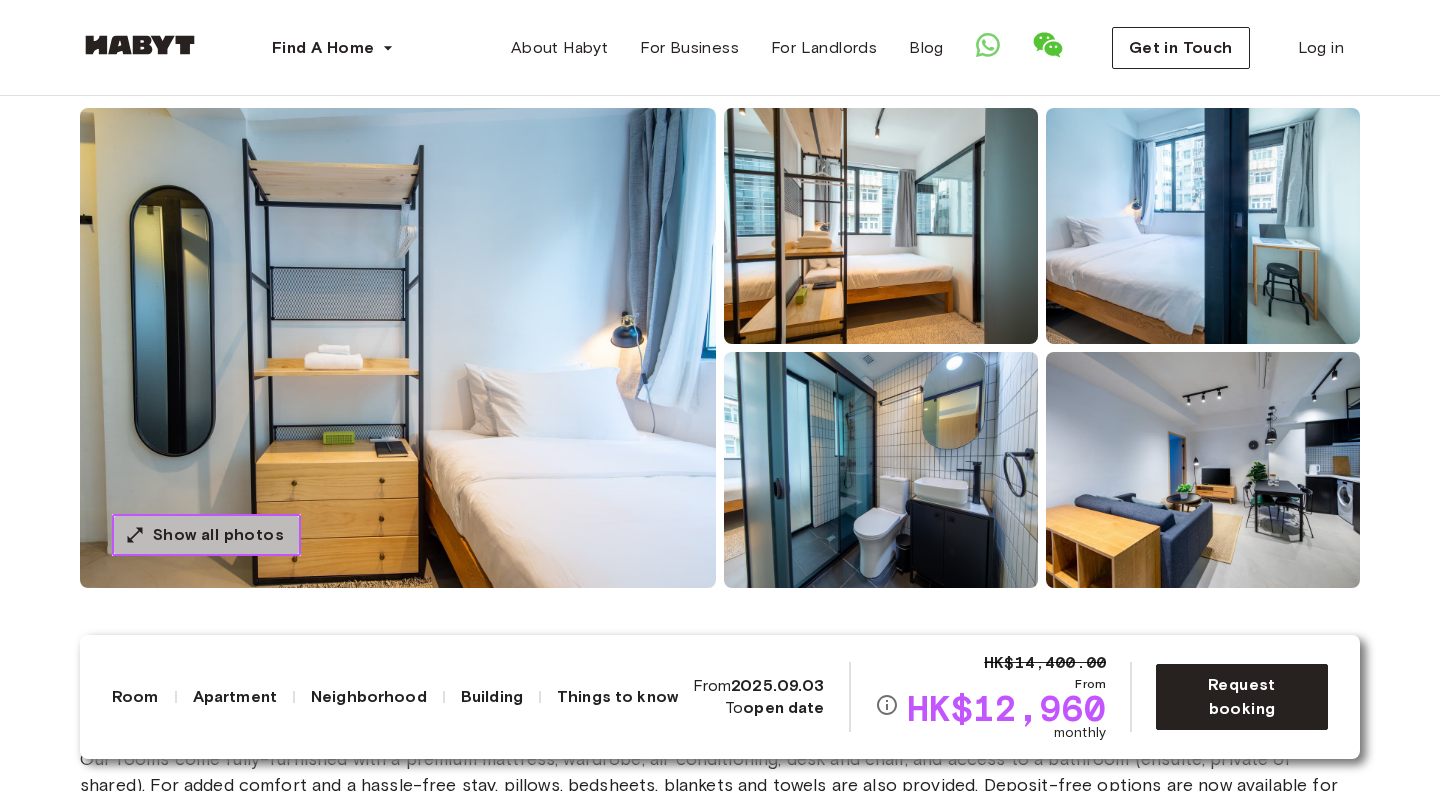 click on "Show all photos" at bounding box center (218, 535) 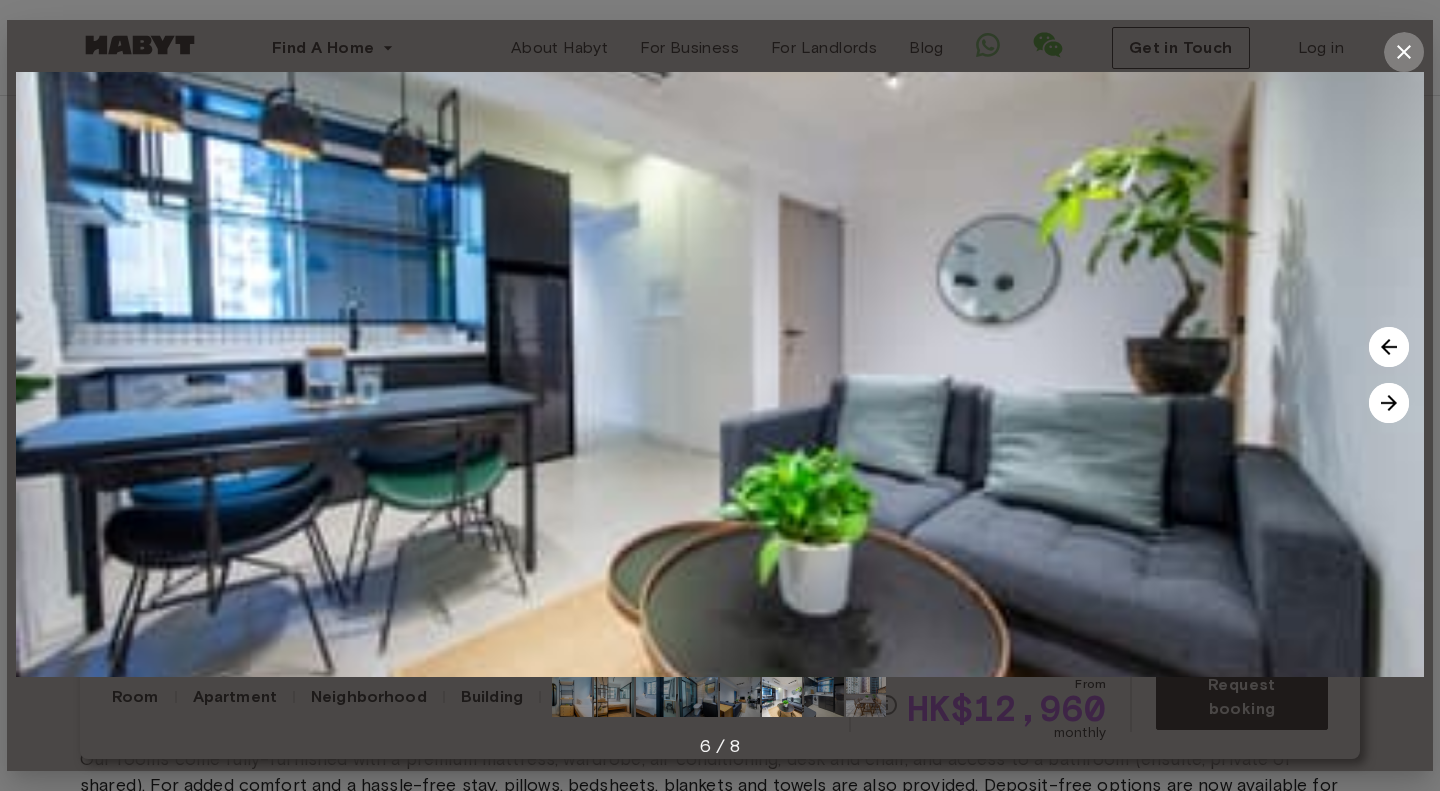 click at bounding box center (1404, 52) 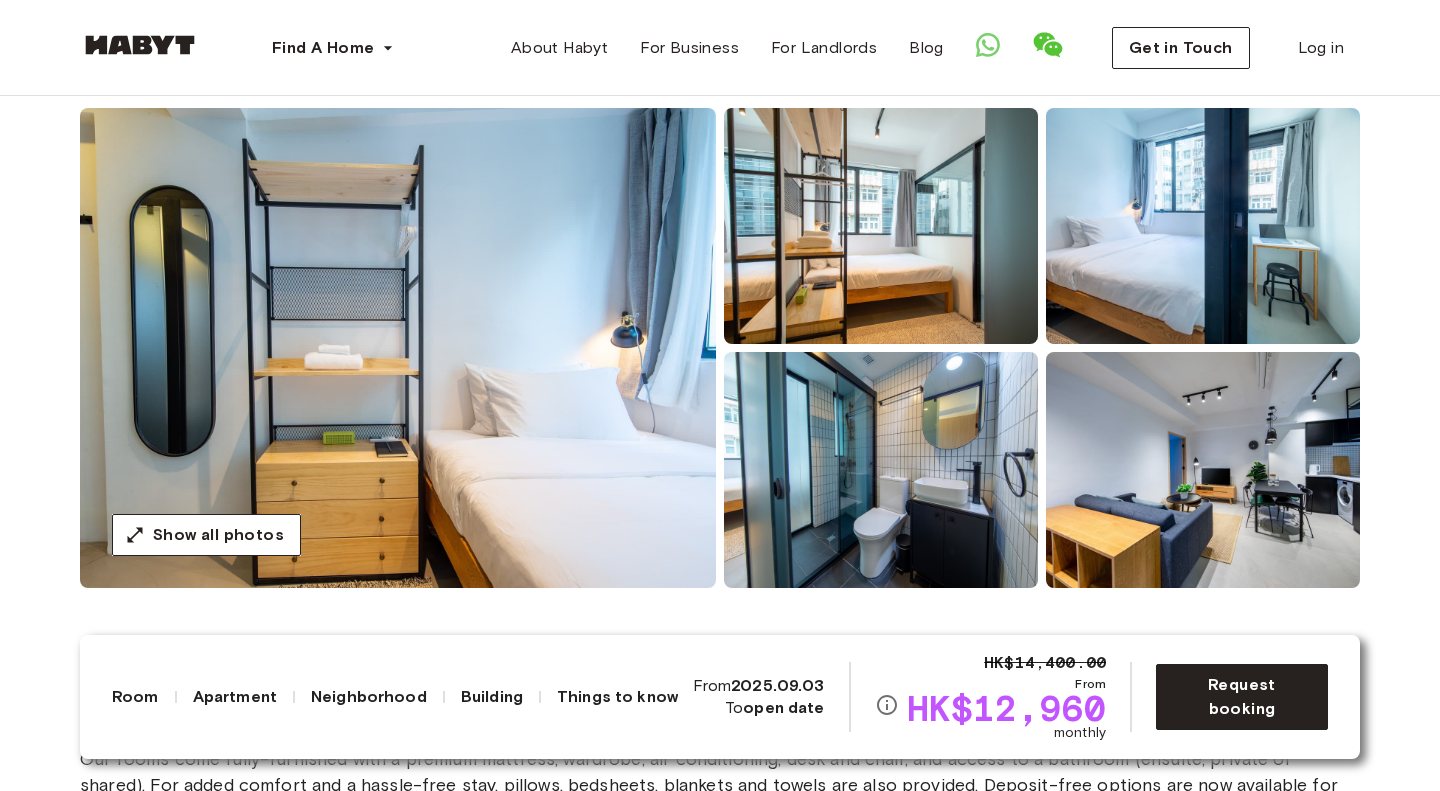 click on "Show all photos" at bounding box center (720, 348) 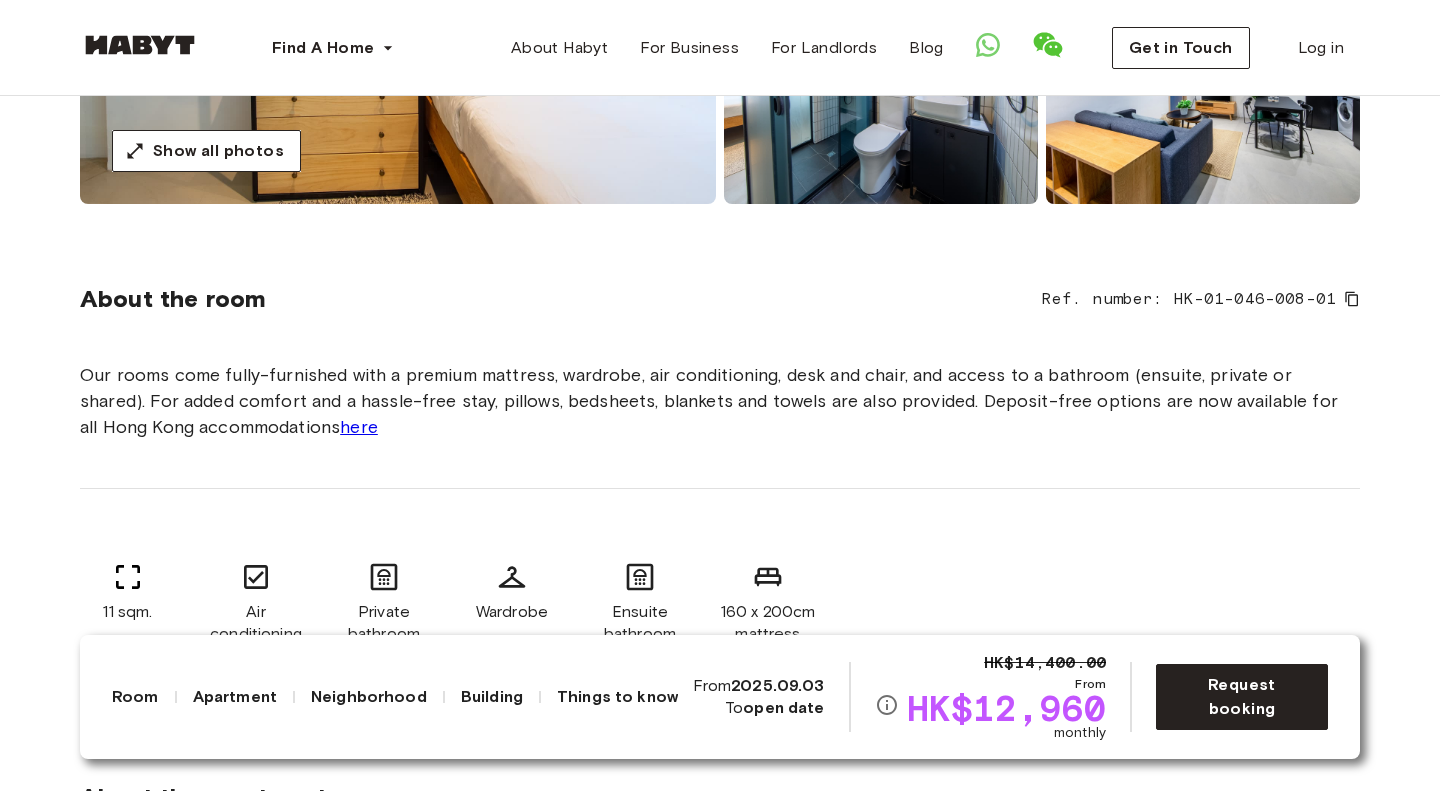 scroll, scrollTop: 0, scrollLeft: 0, axis: both 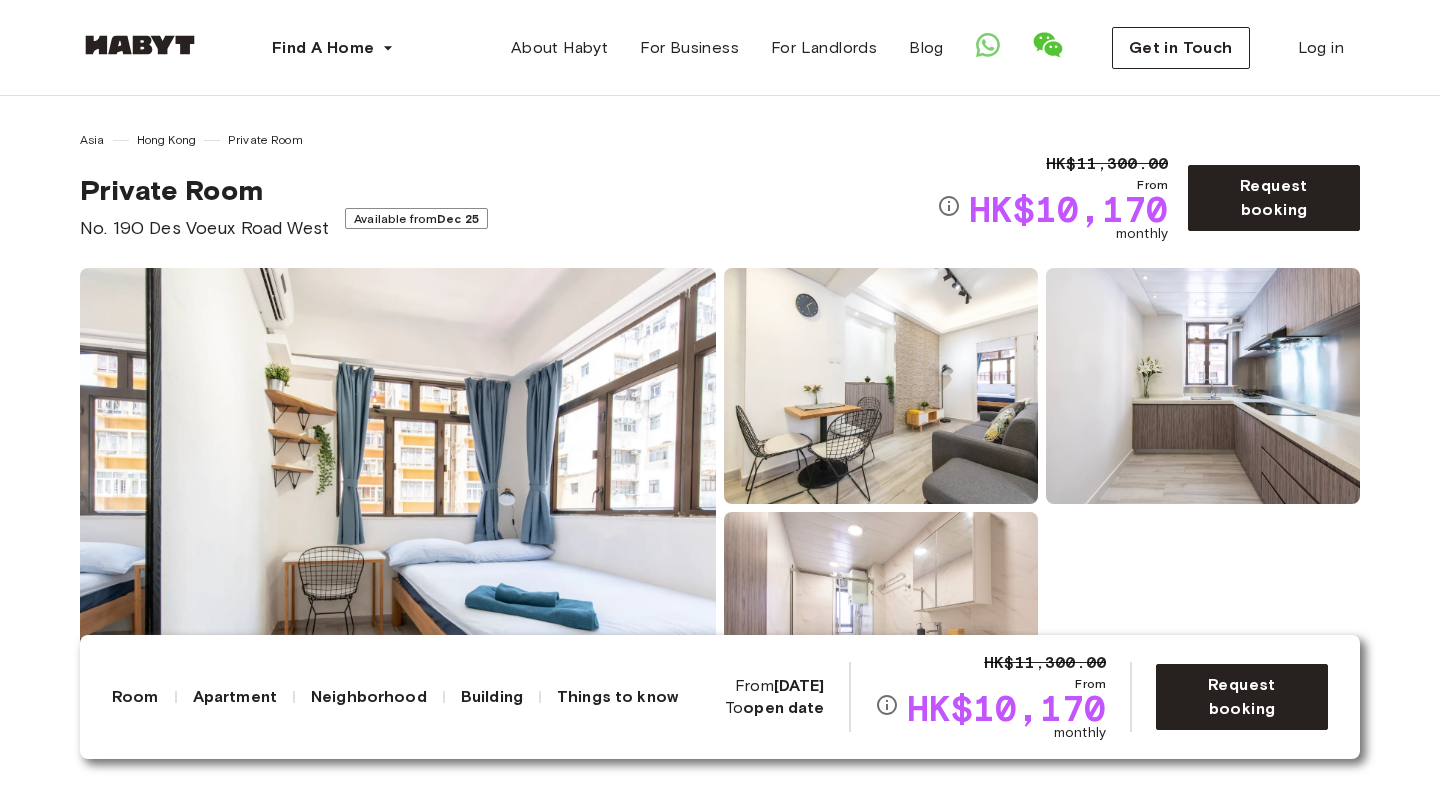 click on "Show all photos" at bounding box center [720, 508] 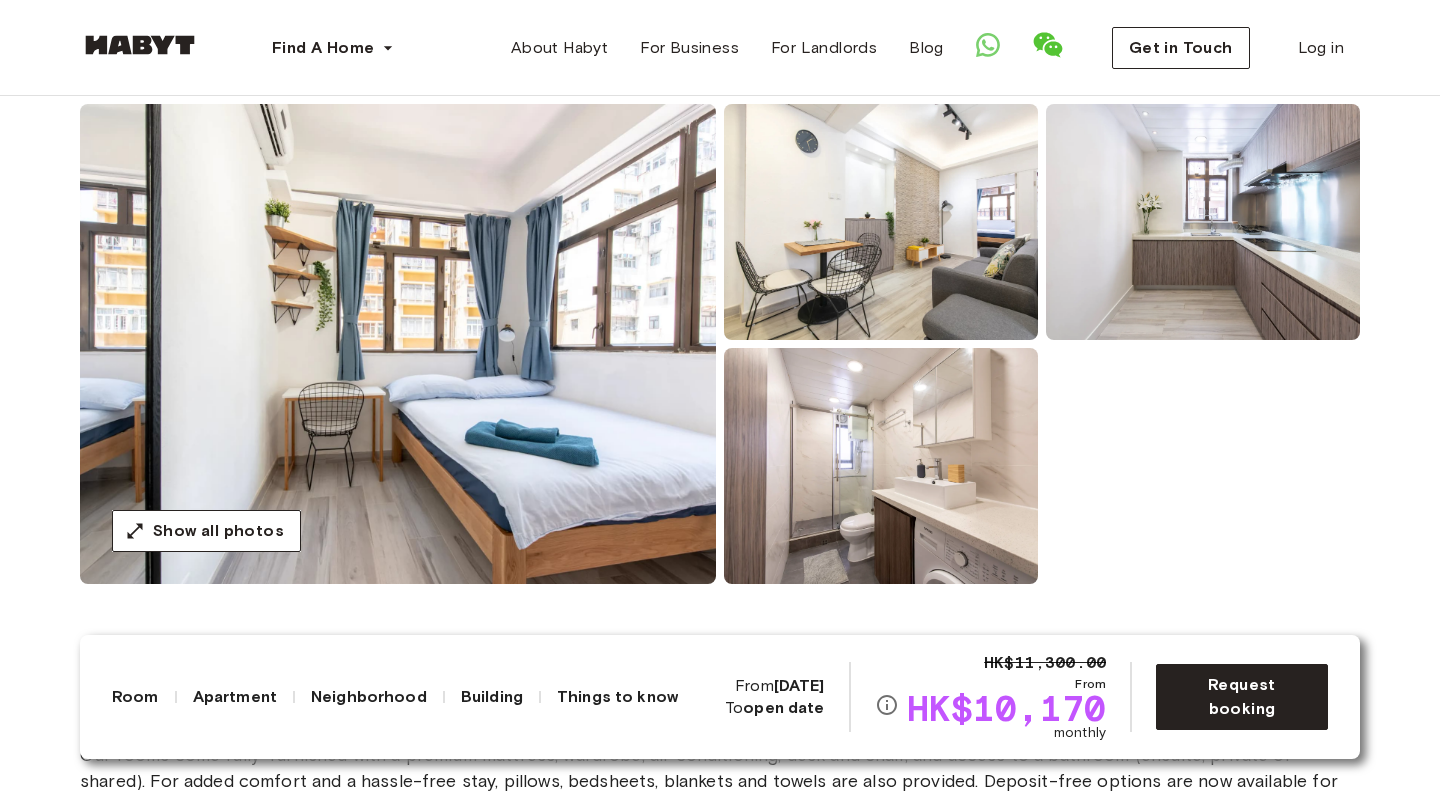 scroll, scrollTop: 191, scrollLeft: 0, axis: vertical 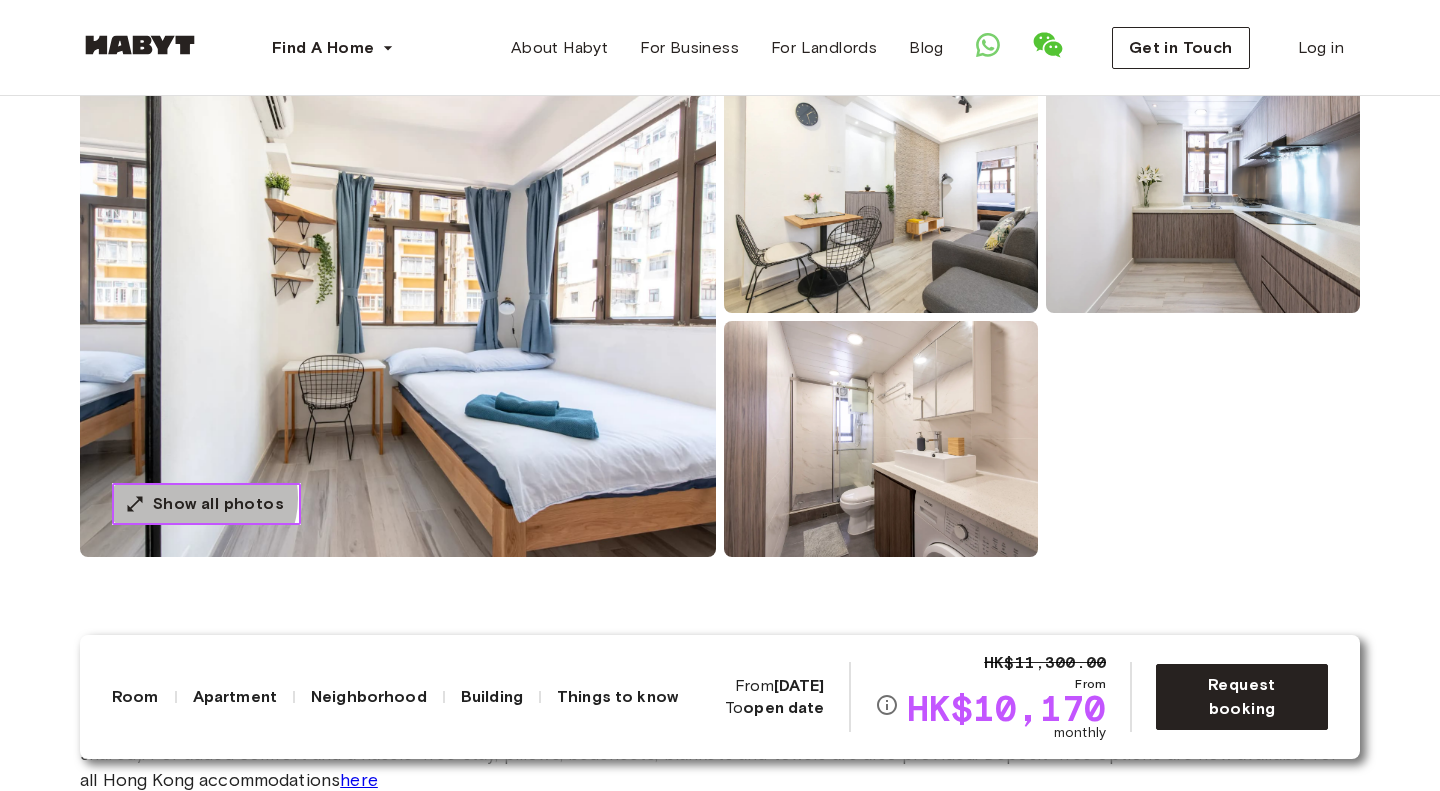 click on "Show all photos" at bounding box center (218, 504) 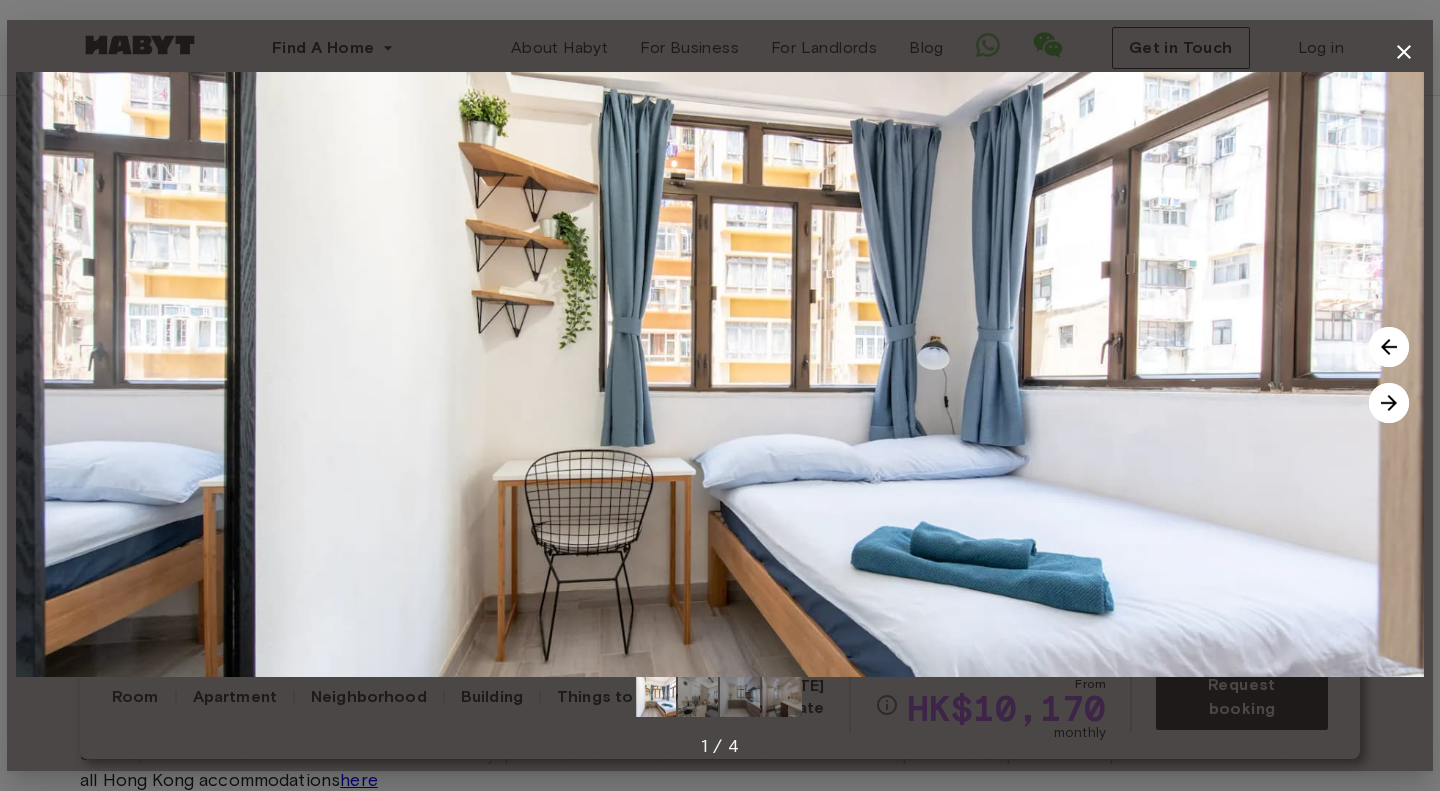 click at bounding box center (1389, 403) 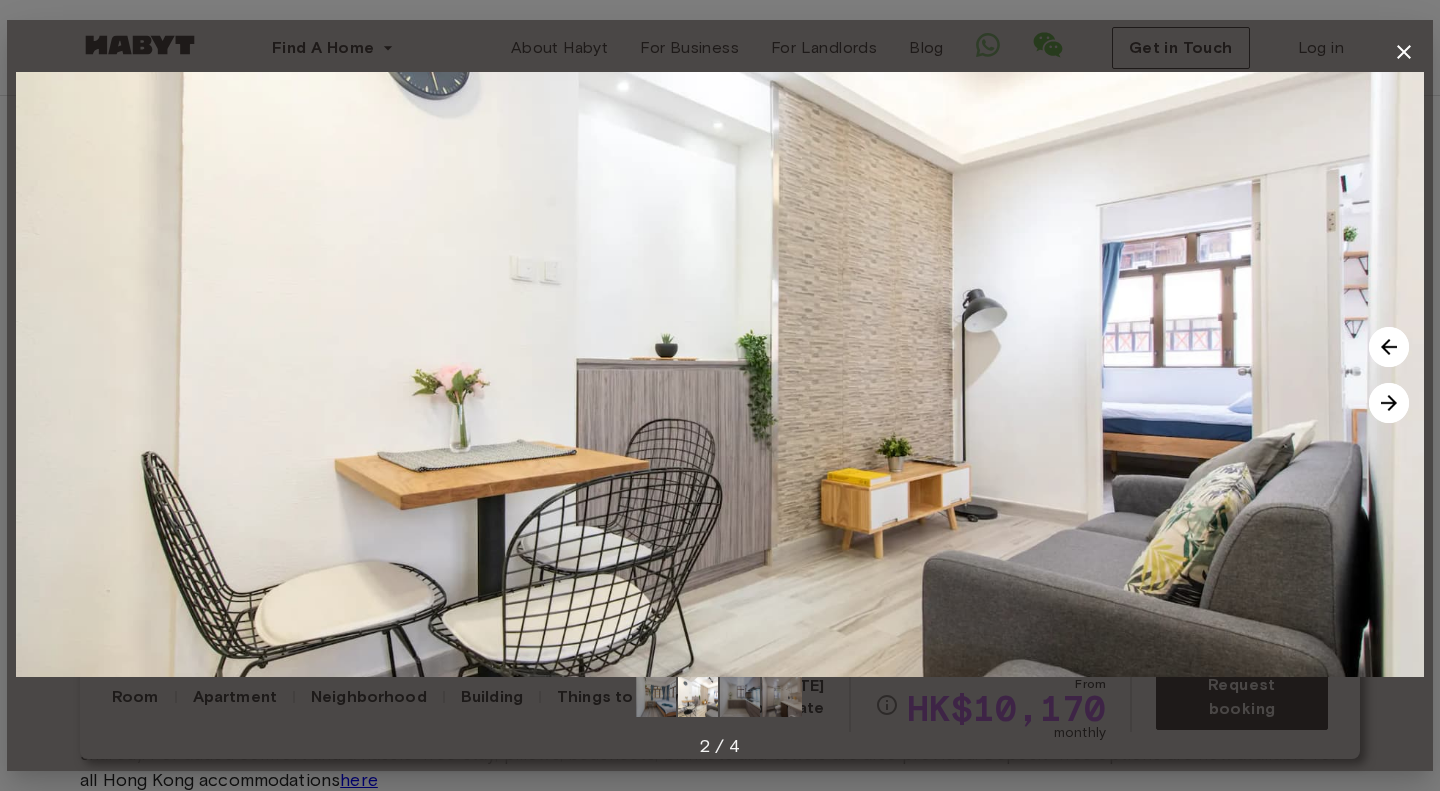 click at bounding box center [1389, 347] 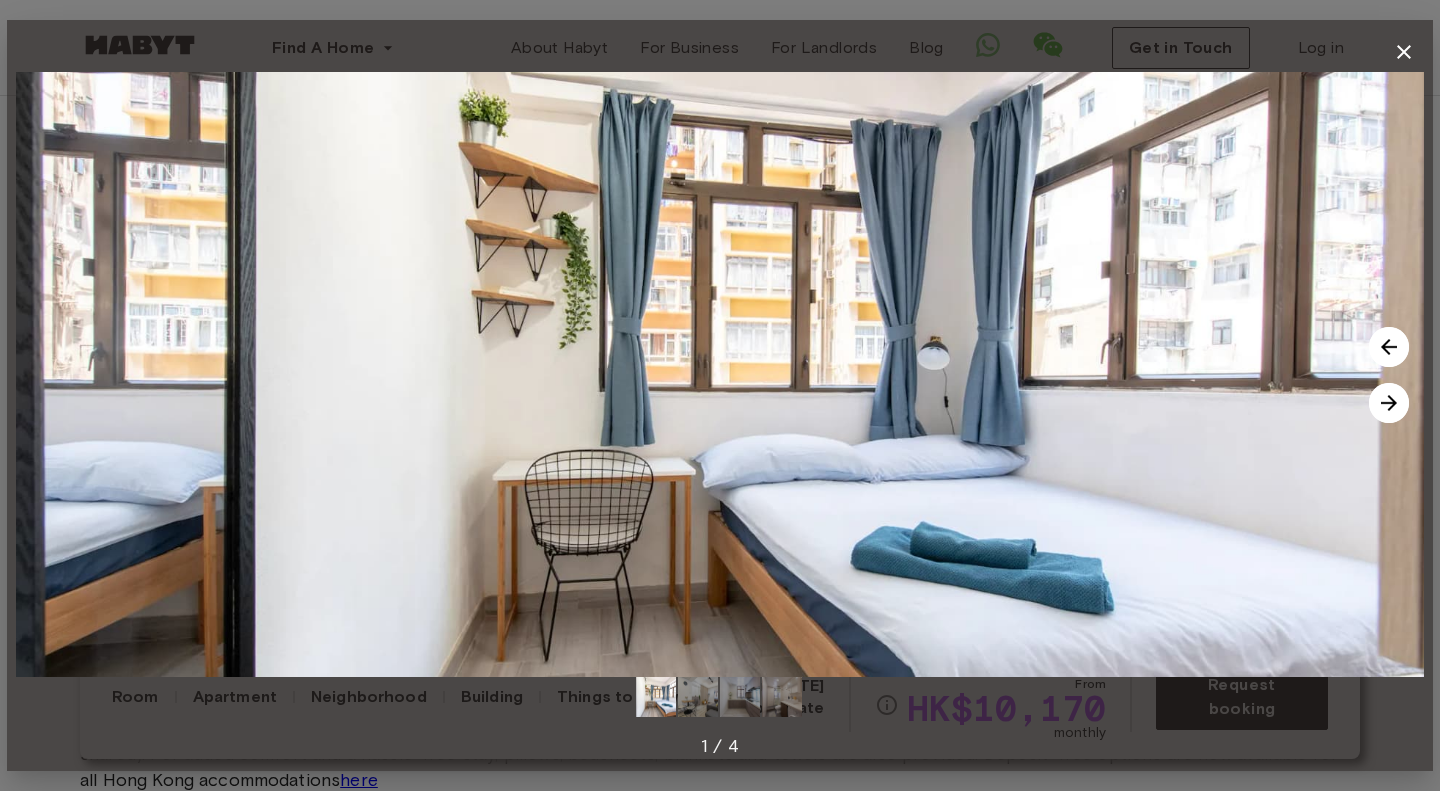 click at bounding box center (1389, 403) 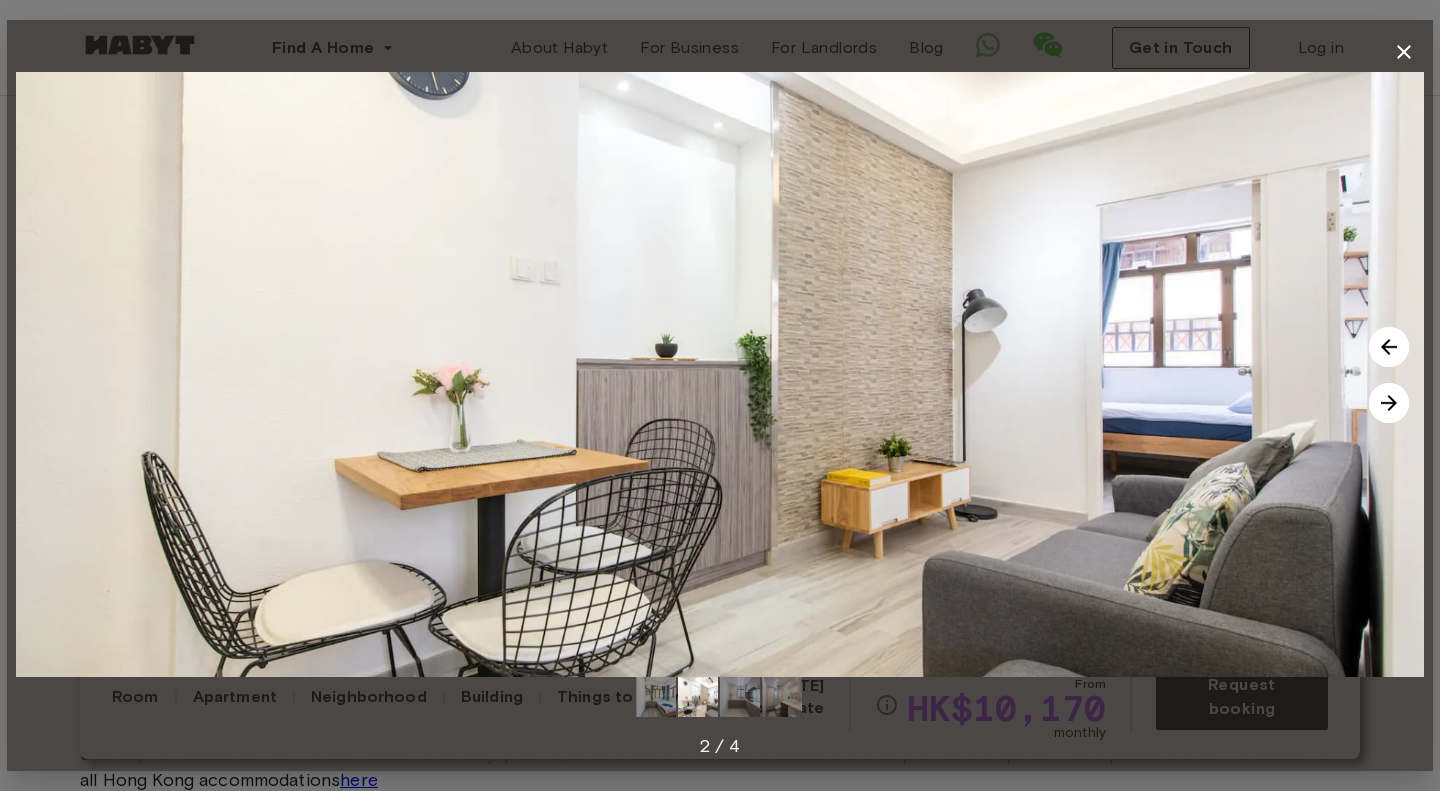 click at bounding box center (1389, 347) 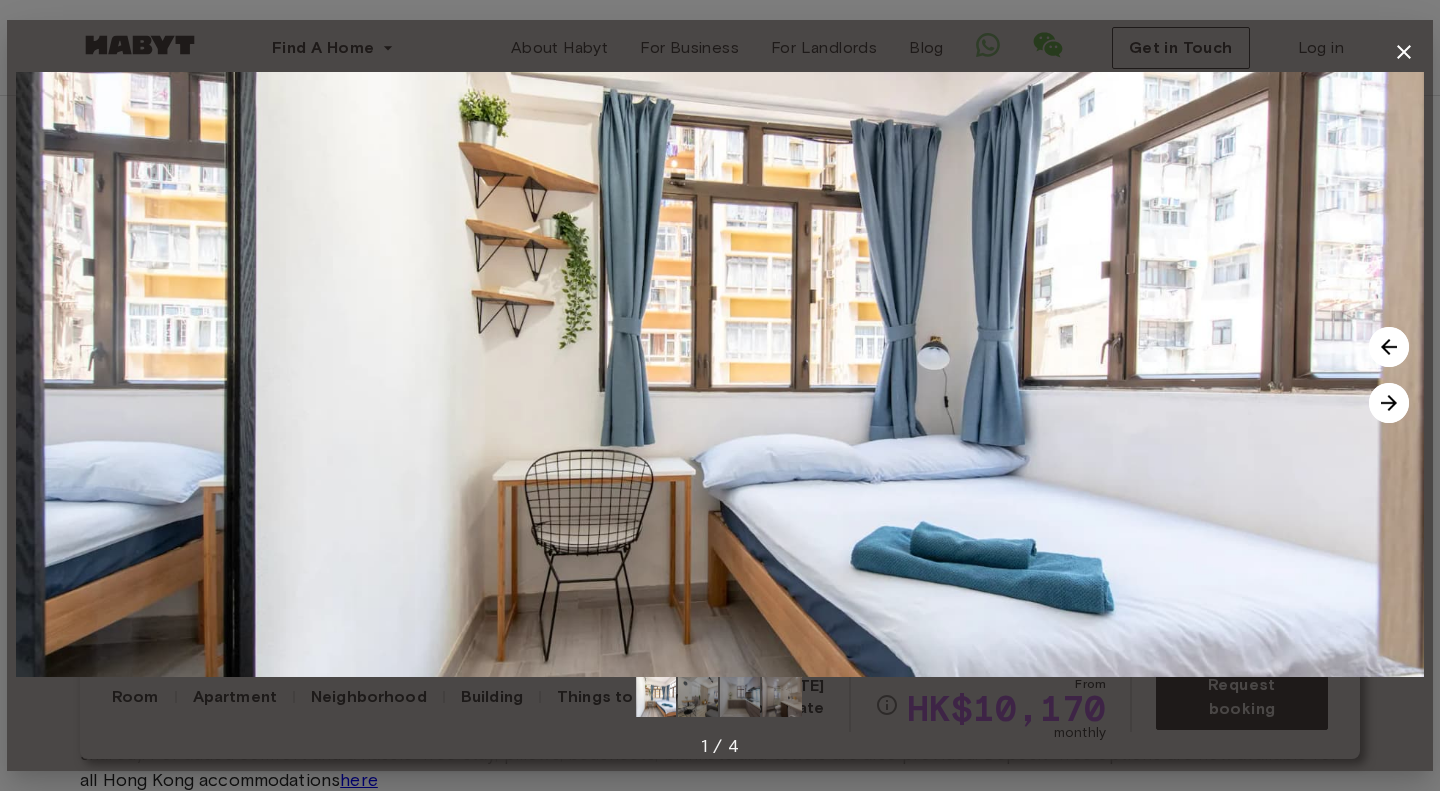 click at bounding box center [1389, 403] 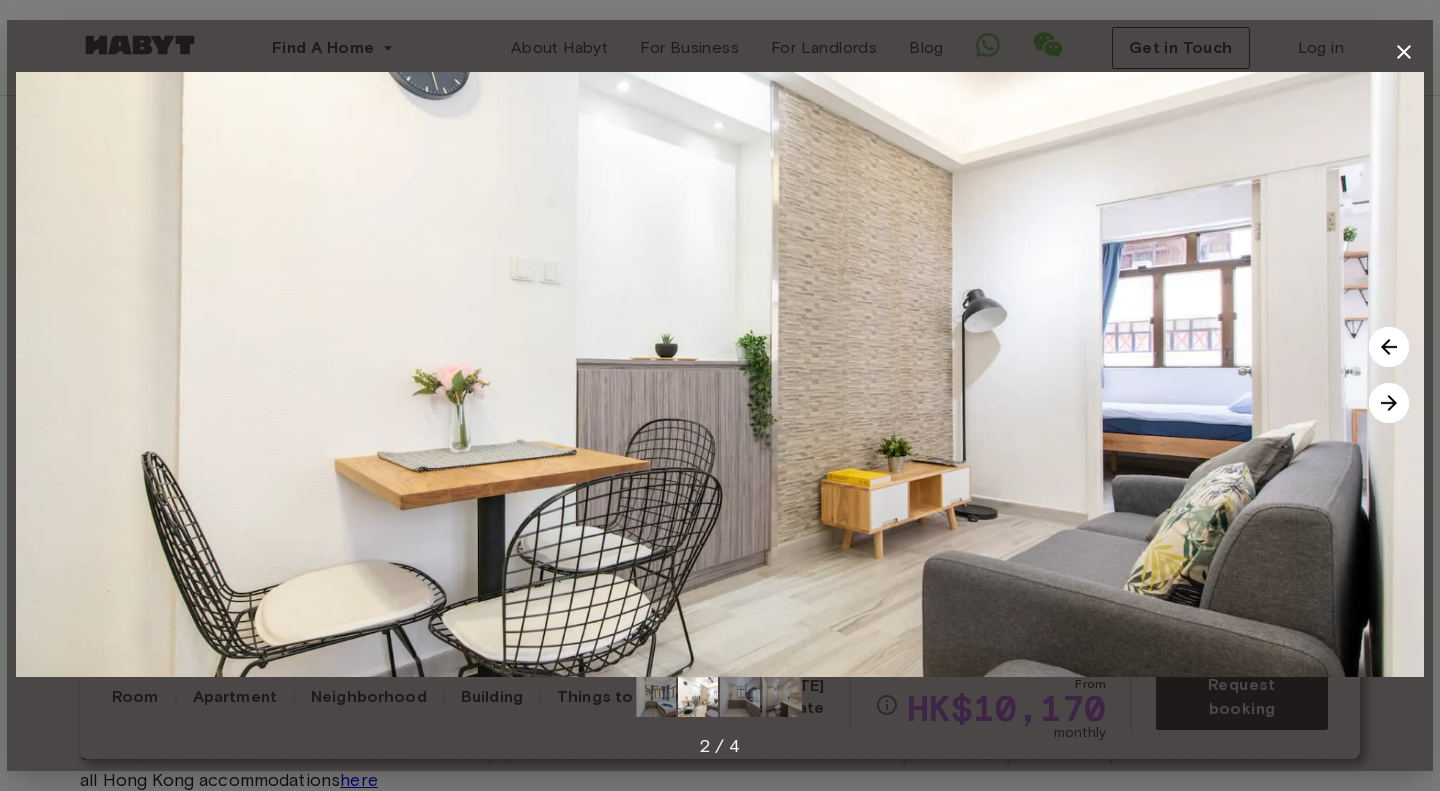 click at bounding box center (1389, 403) 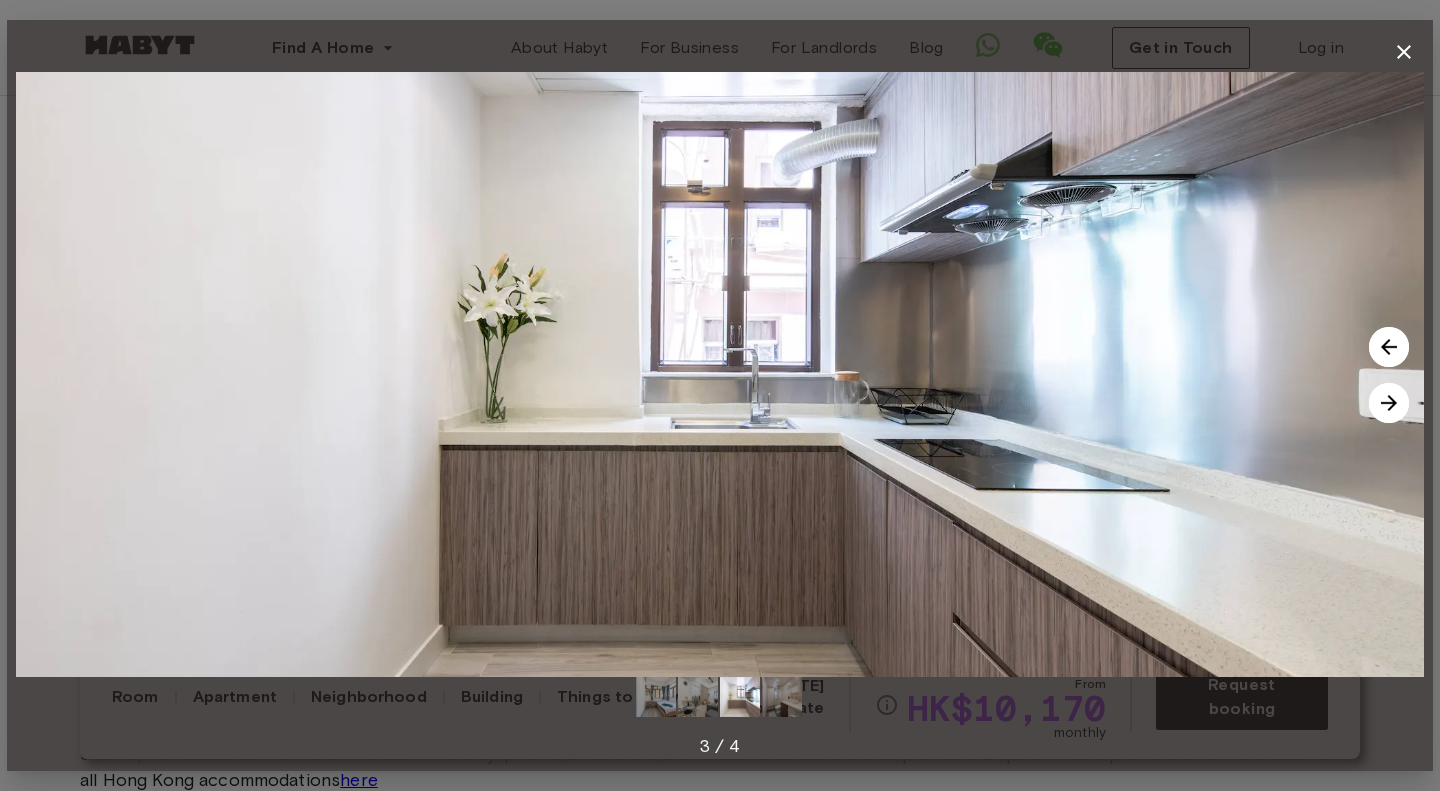click at bounding box center [1389, 403] 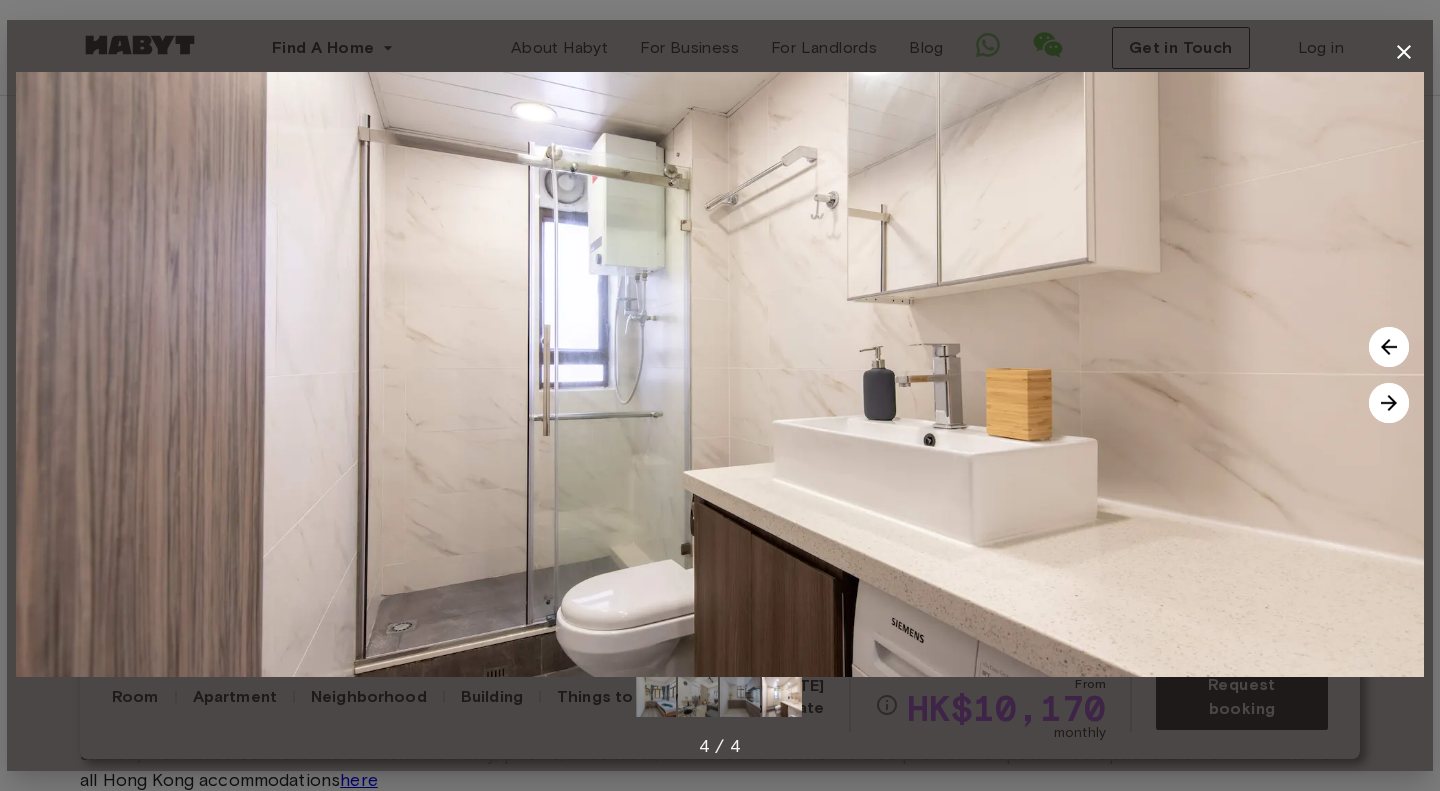 click at bounding box center [1389, 403] 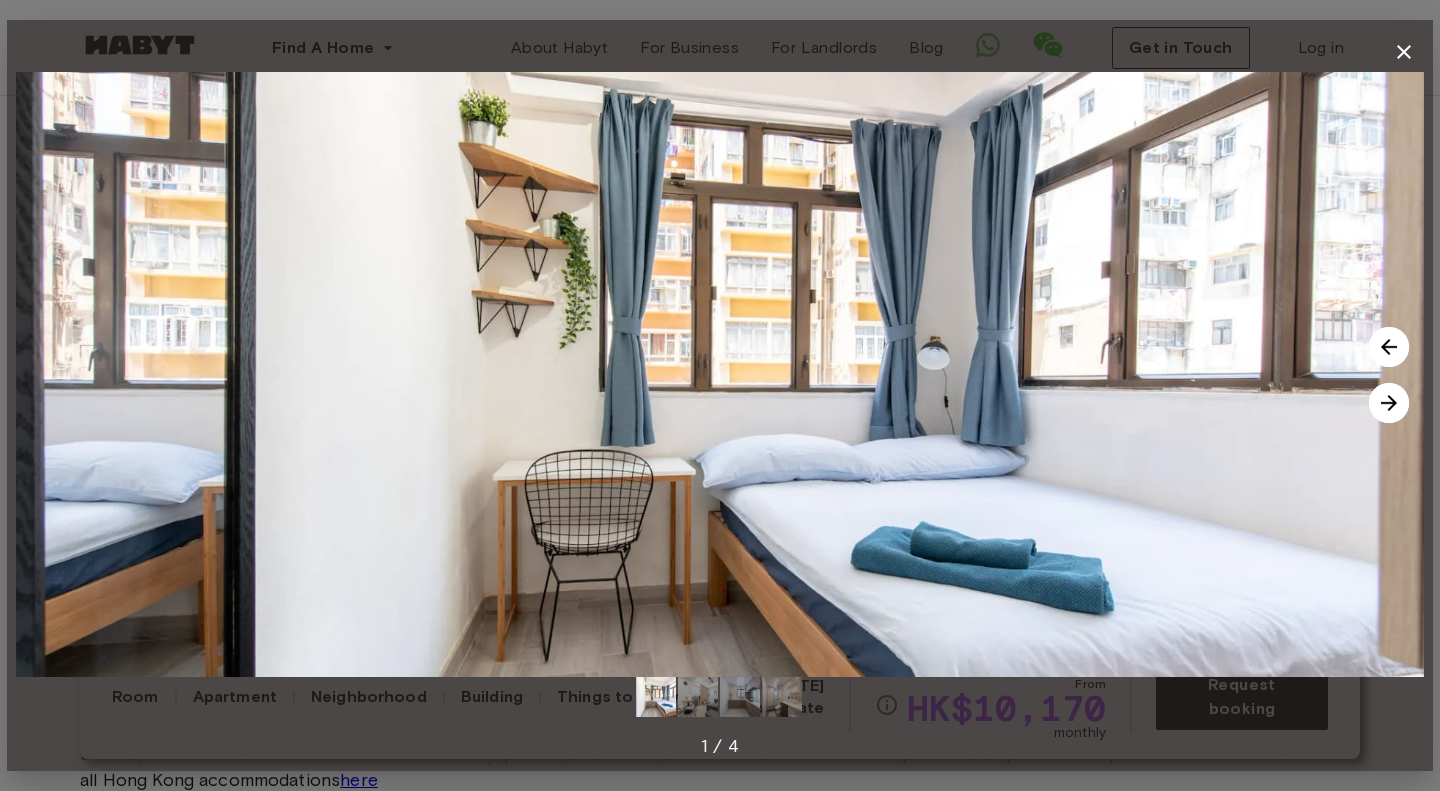 click at bounding box center [1389, 403] 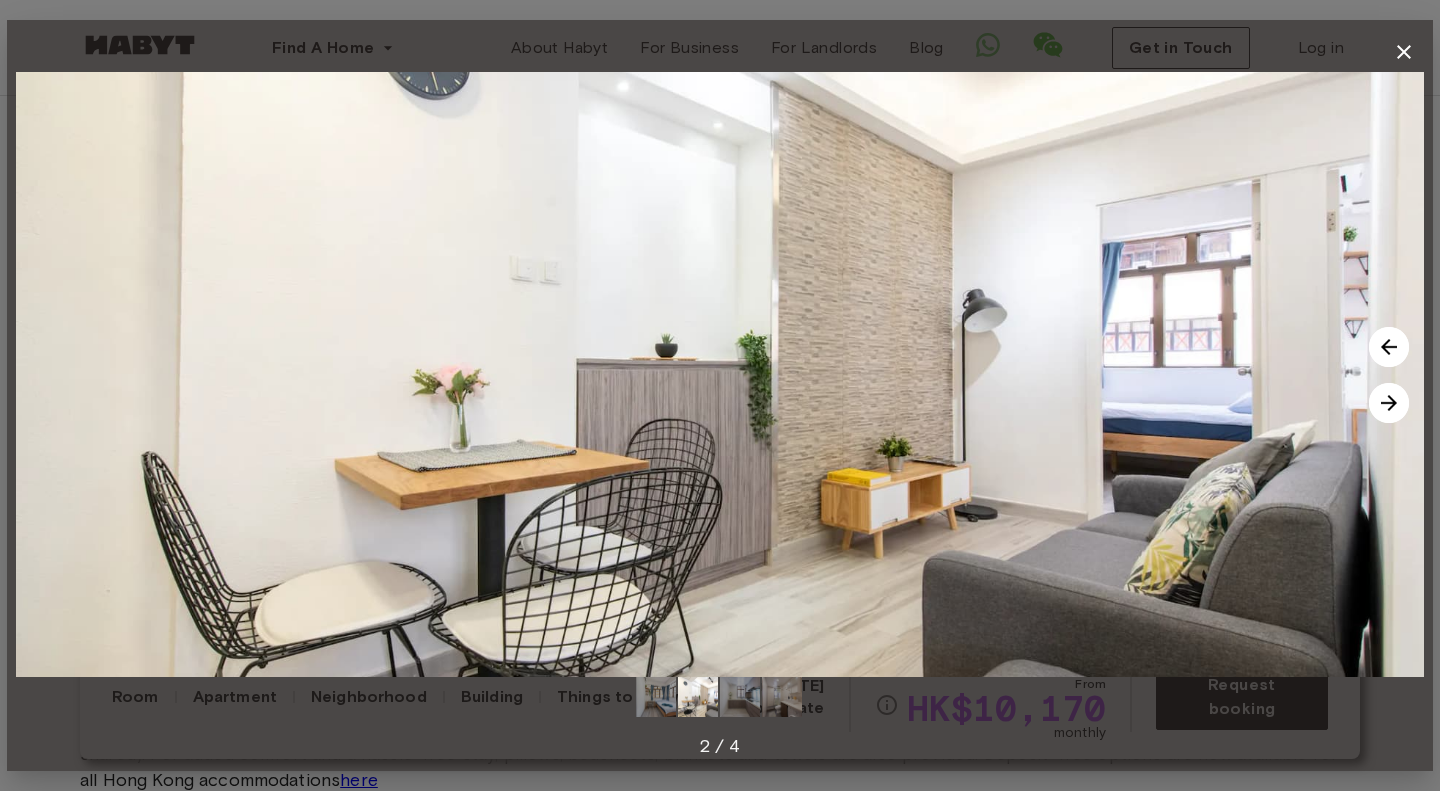 click at bounding box center (1389, 403) 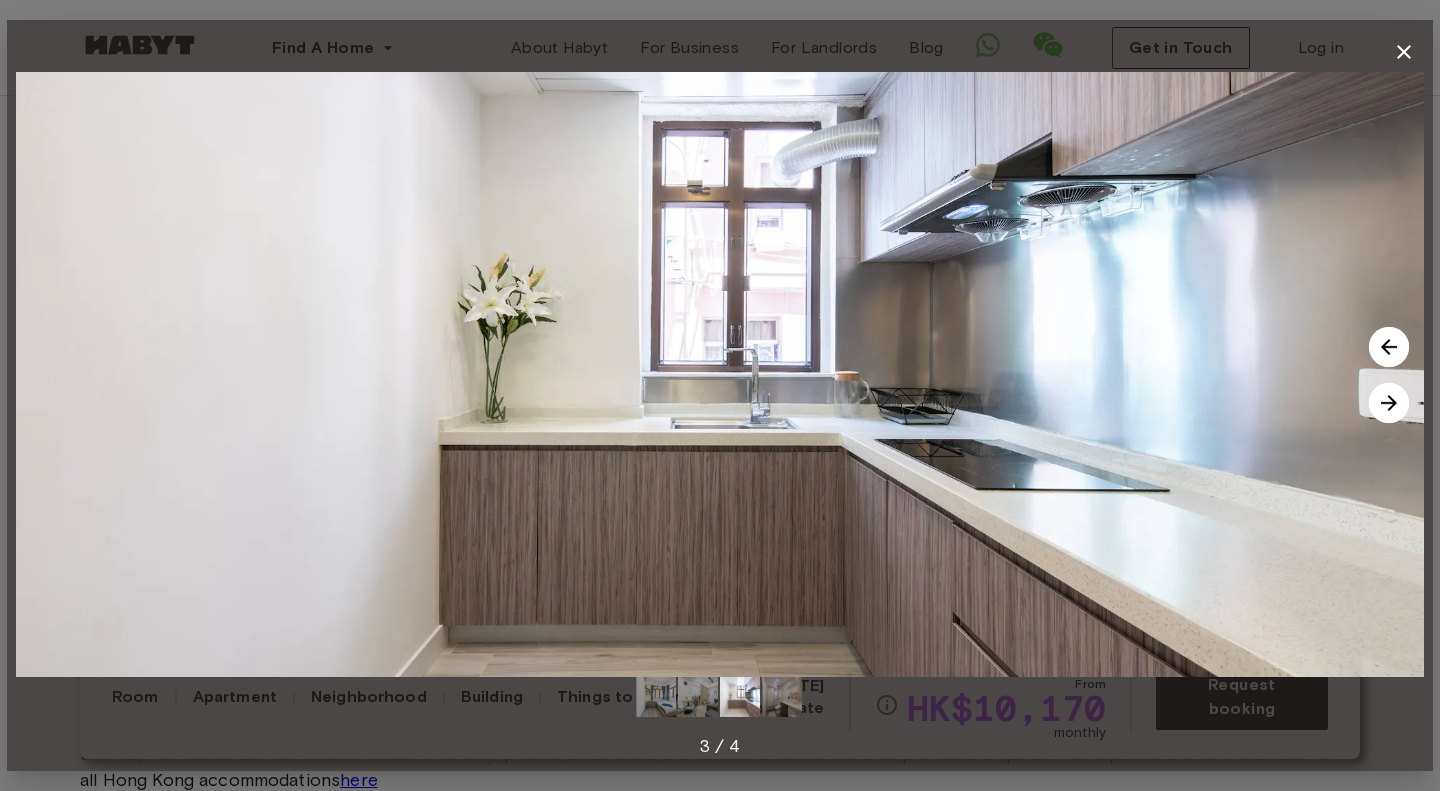 click at bounding box center [1389, 403] 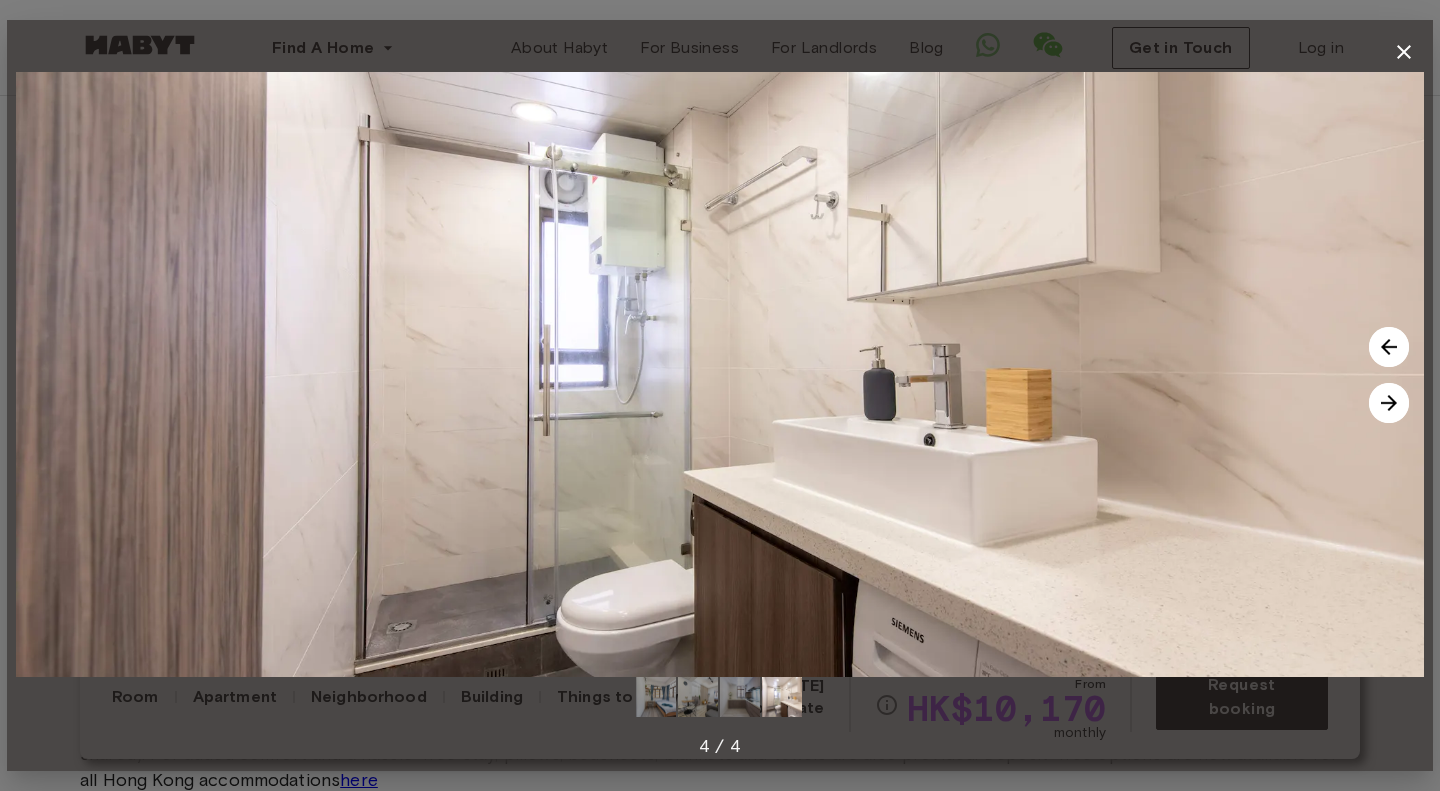 click at bounding box center (1389, 403) 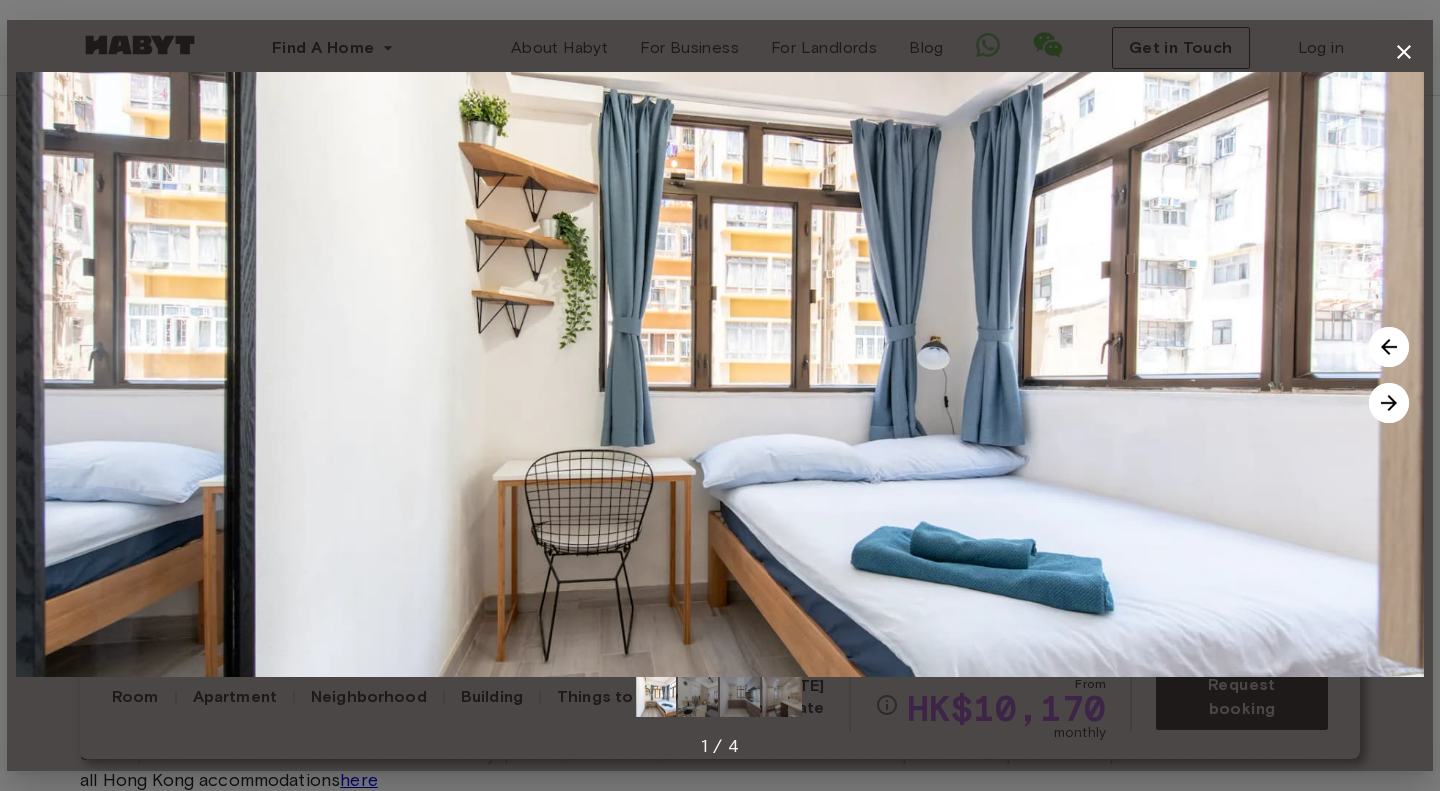 click at bounding box center [720, 374] 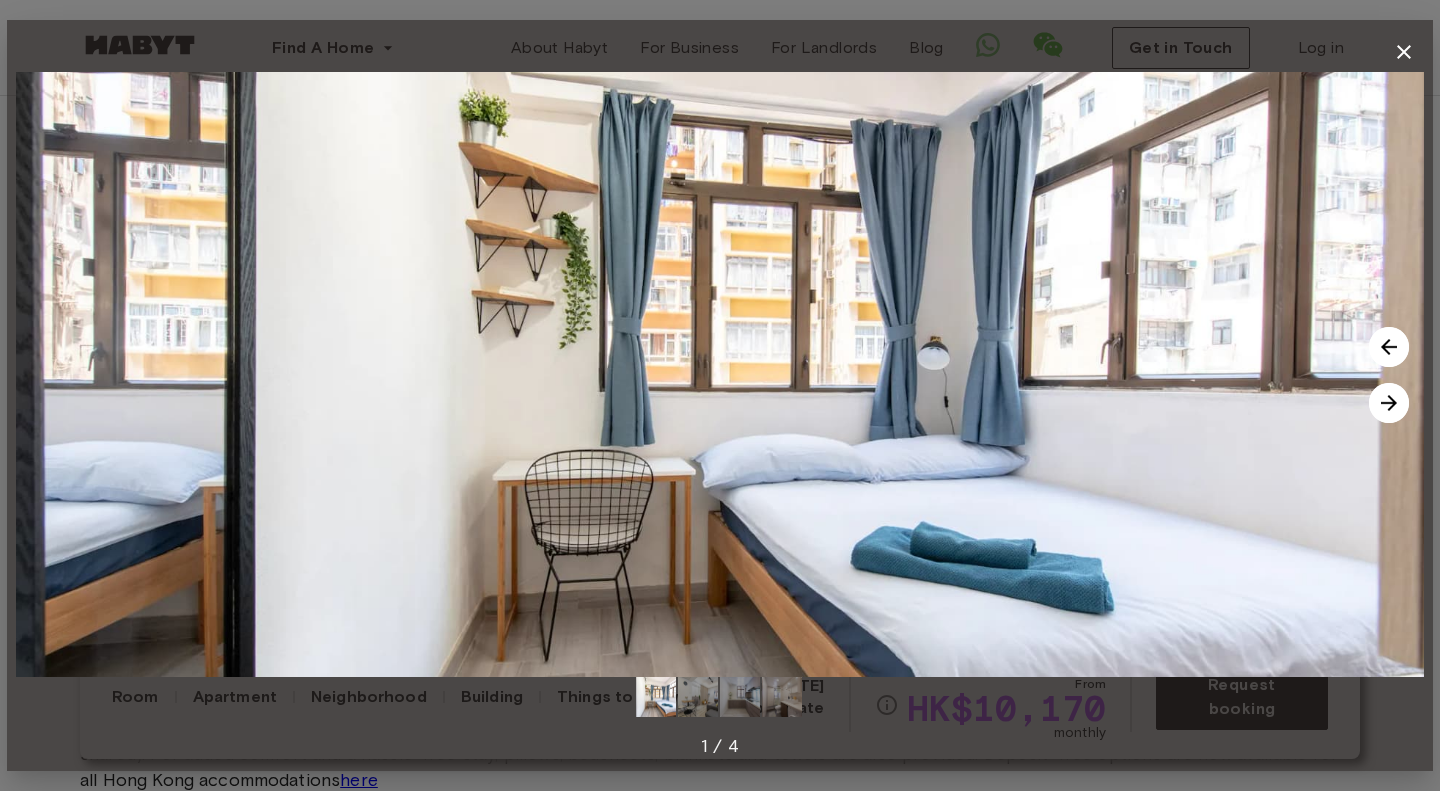 click at bounding box center [1389, 403] 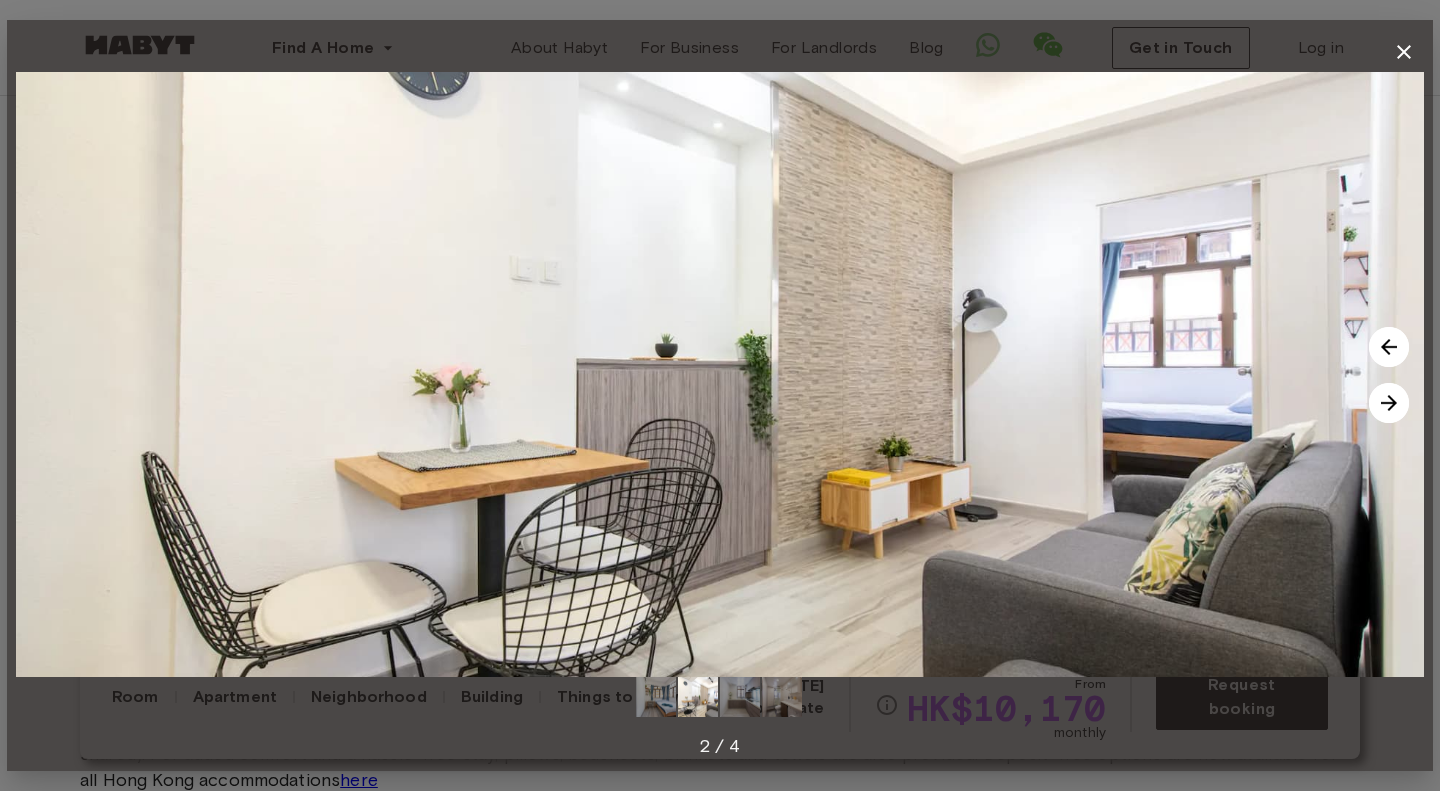 click at bounding box center [1389, 403] 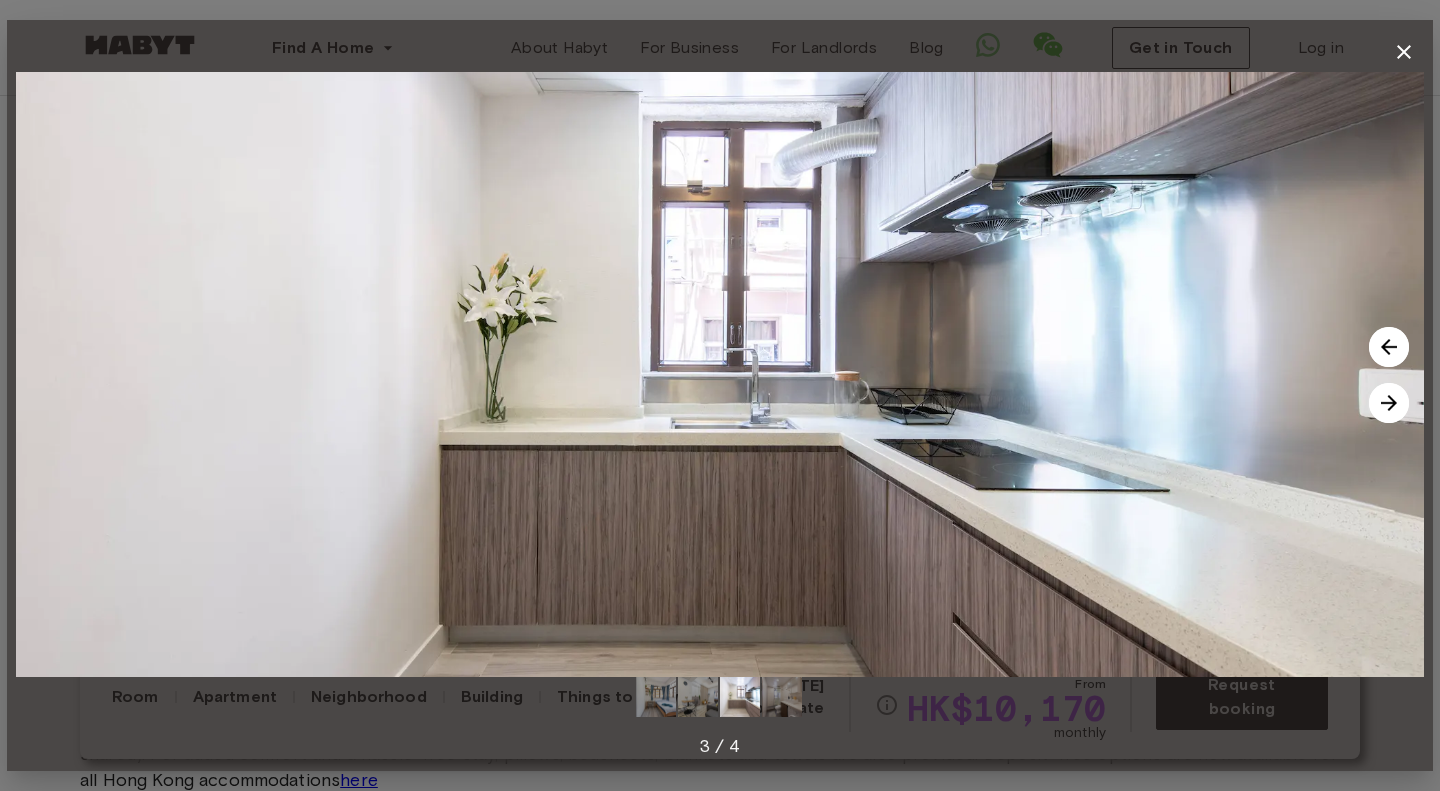 click at bounding box center (1389, 403) 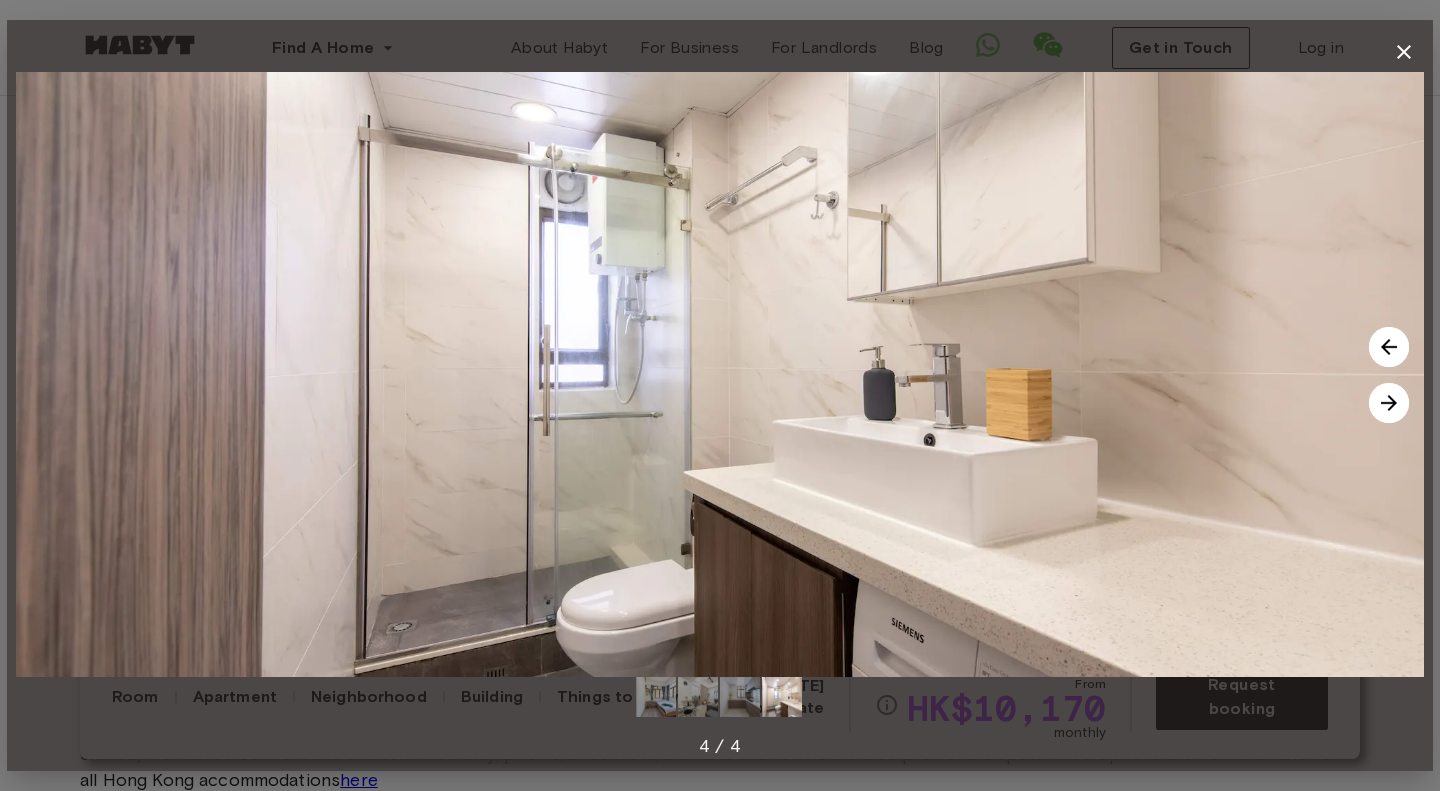 click at bounding box center (1389, 403) 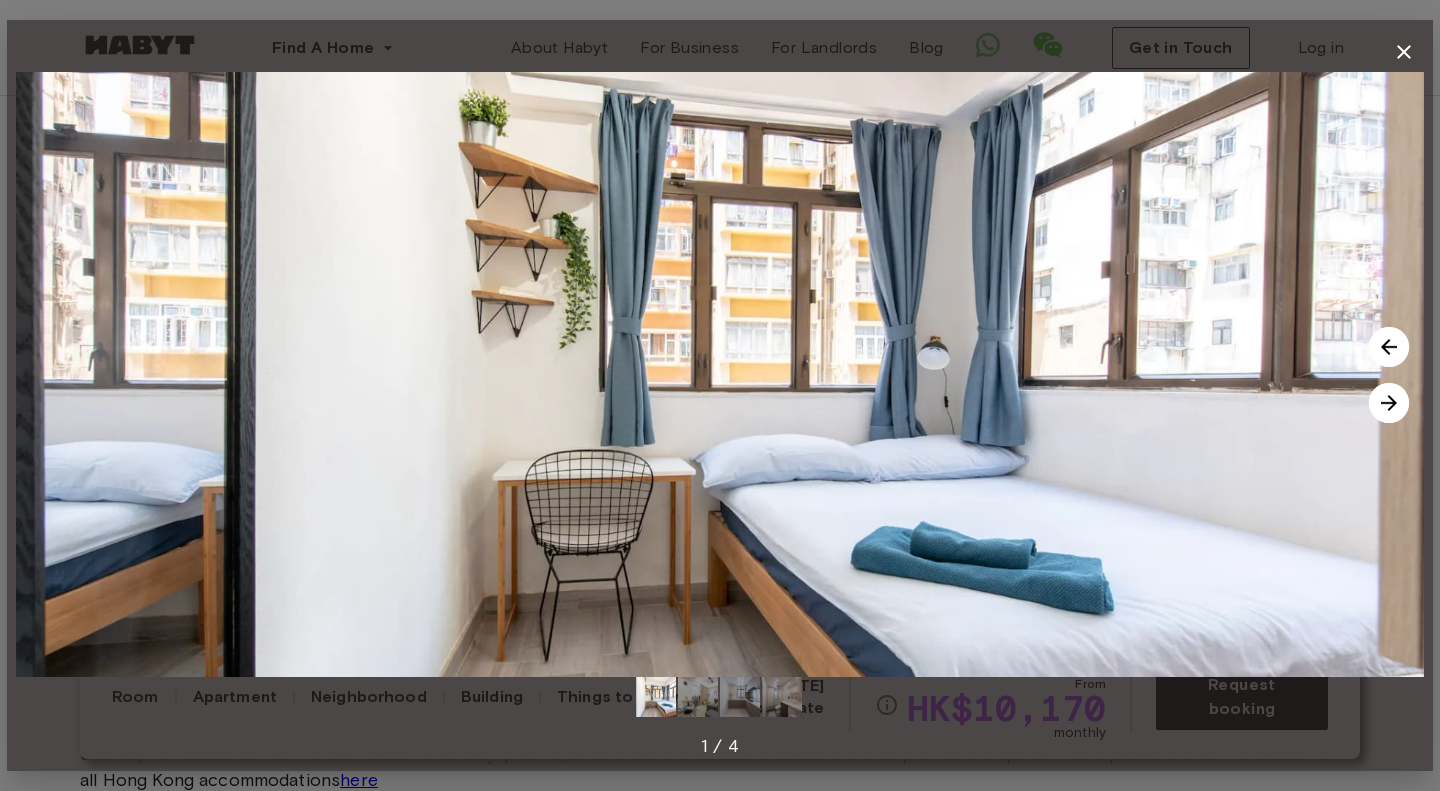 click at bounding box center [1389, 403] 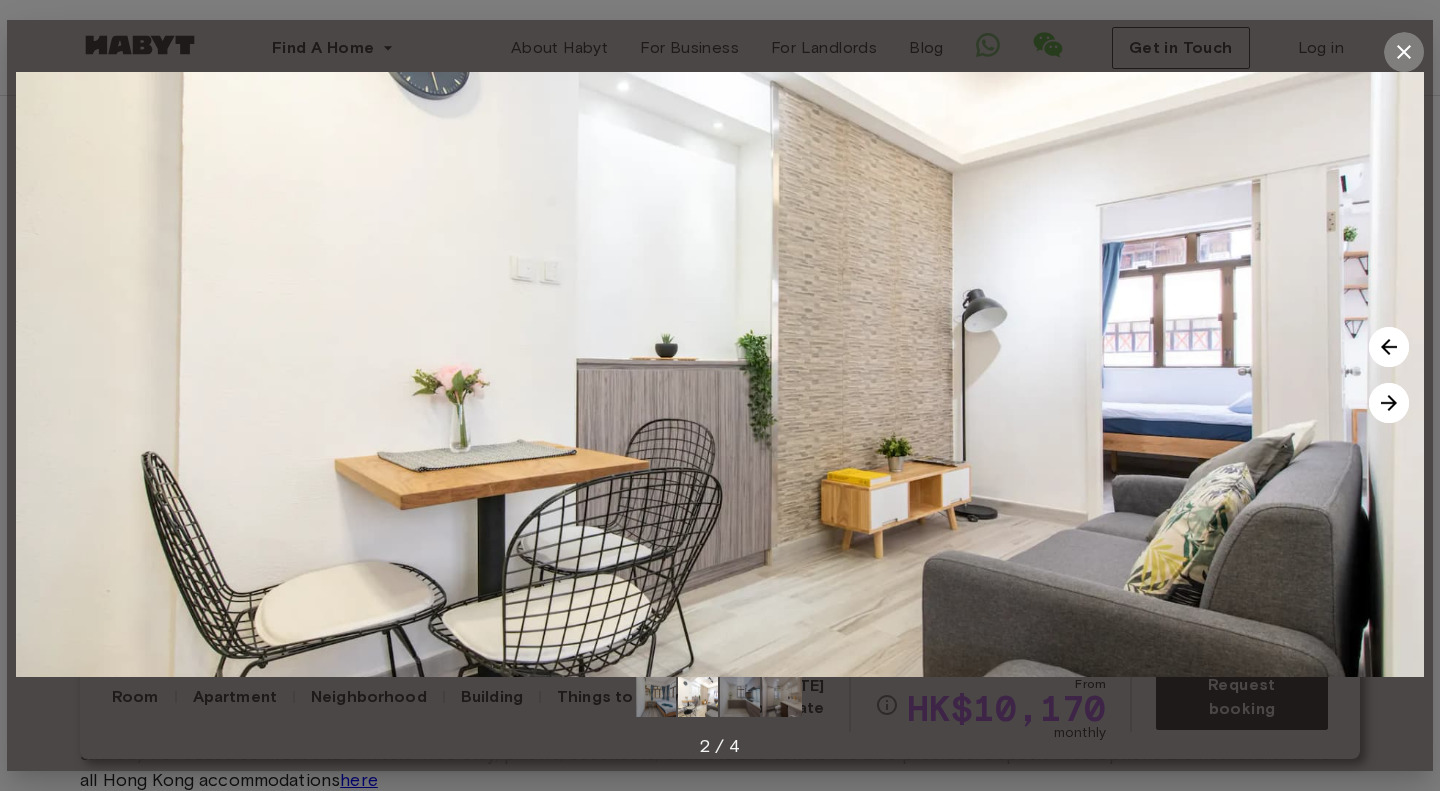 click 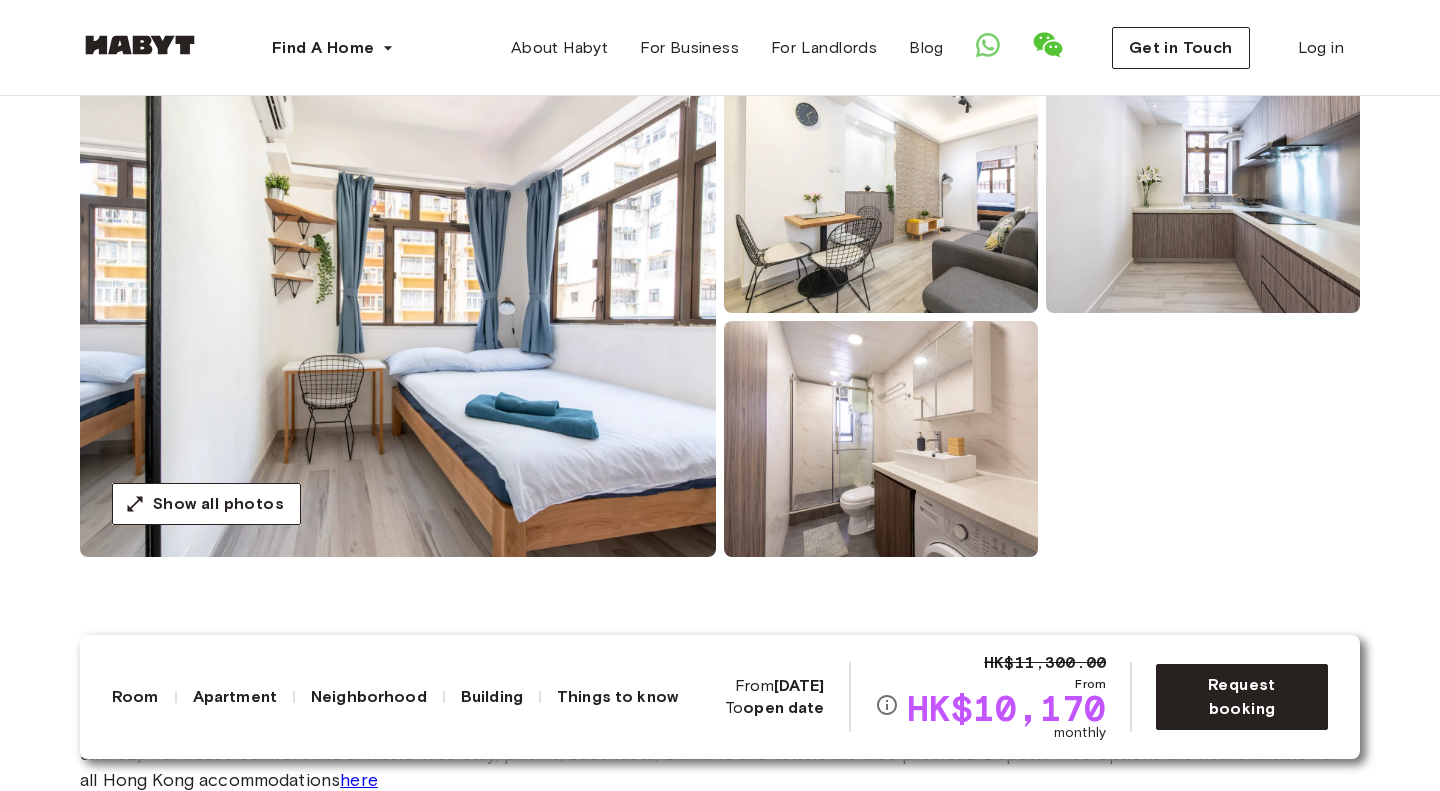 click on "Room Apartment Neighborhood Building Things to know HK$11,300.00 From  HK$10,170 monthly From  2025.12.25 To  open date Request booking" at bounding box center [720, 697] 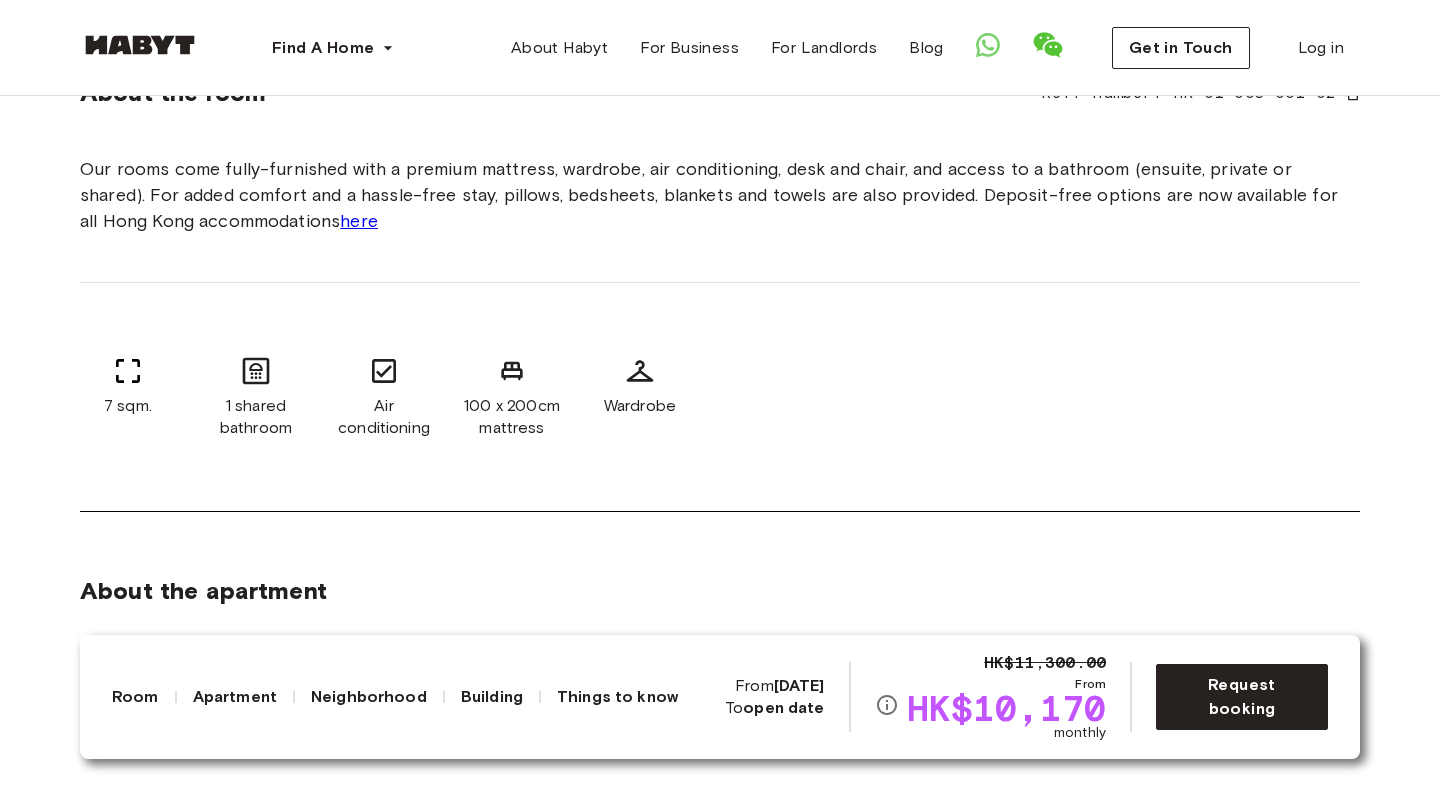 click on "About the room Ref. number:   HK-01-009-001-02 Our rooms come fully-furnished with a premium mattress, wardrobe, air conditioning, desk and chair, and access to a bathroom (ensuite, private or shared). For added comfort and a hassle-free stay, pillows, bedsheets, blankets and towels are also provided.  Deposit-free options are now available for all Hong Kong accommodations  here 7 sqm. 1 shared bathroom Air conditioning 100 x 200cm mattress Wardrobe" at bounding box center (720, 255) 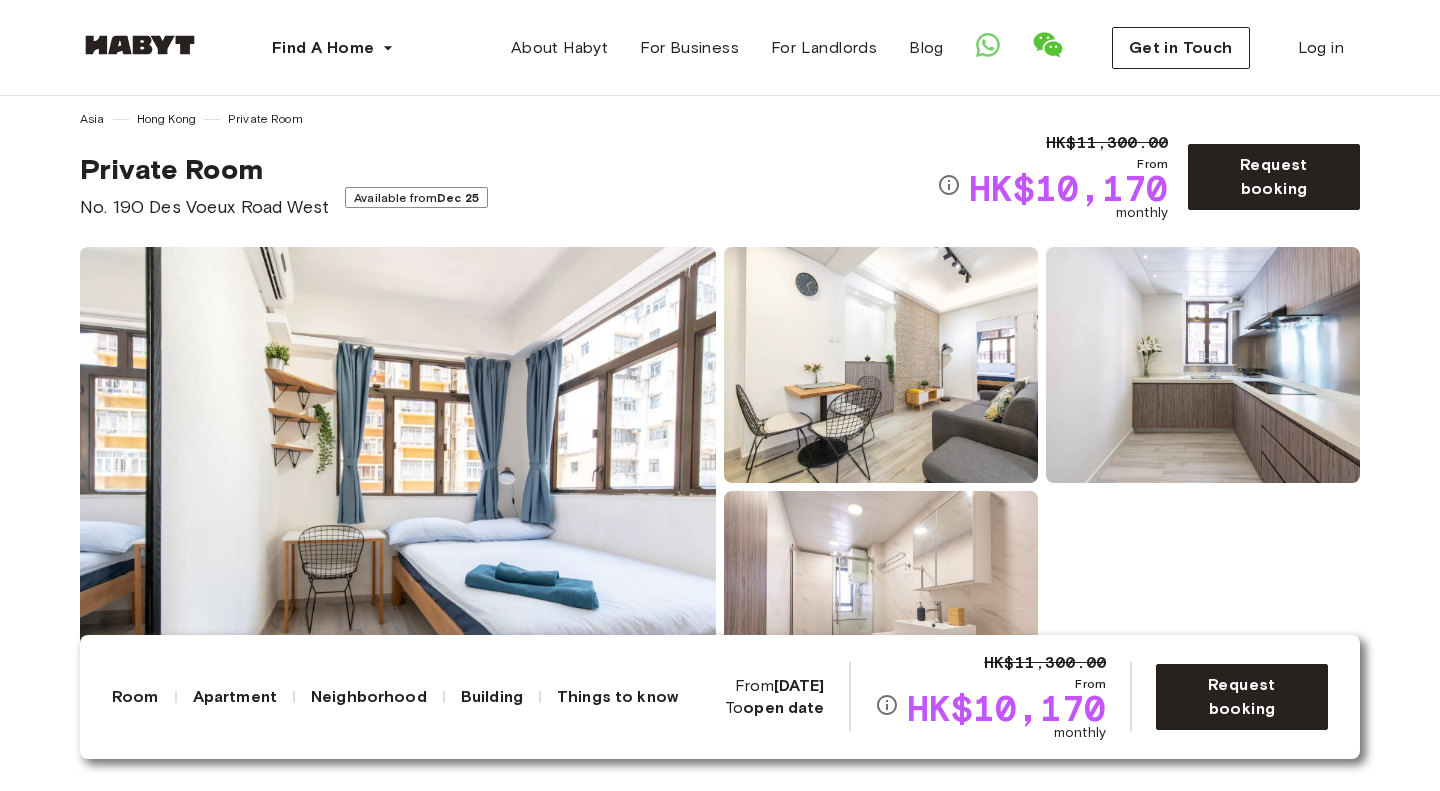 scroll, scrollTop: 34, scrollLeft: 0, axis: vertical 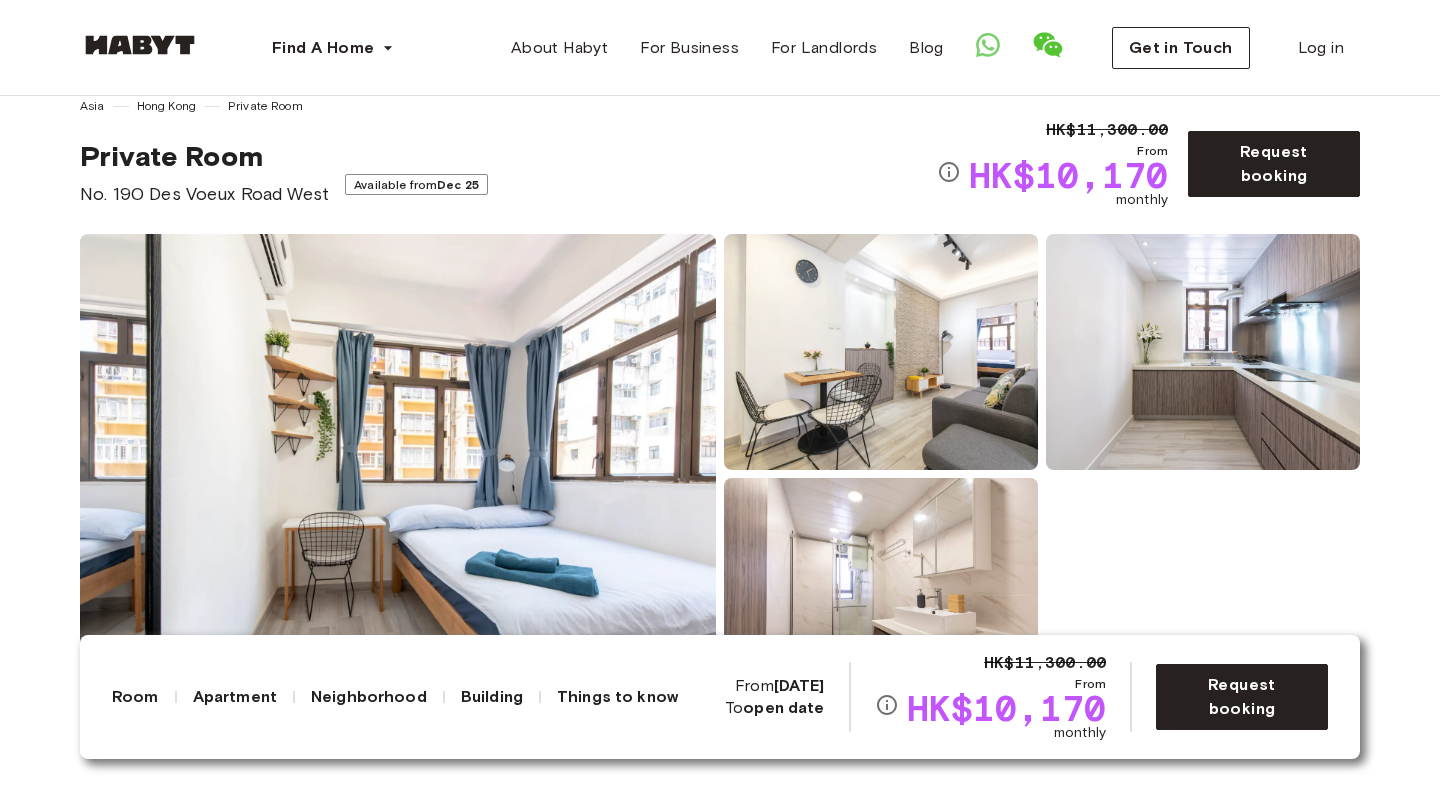 click on "Show all photos" at bounding box center (720, 474) 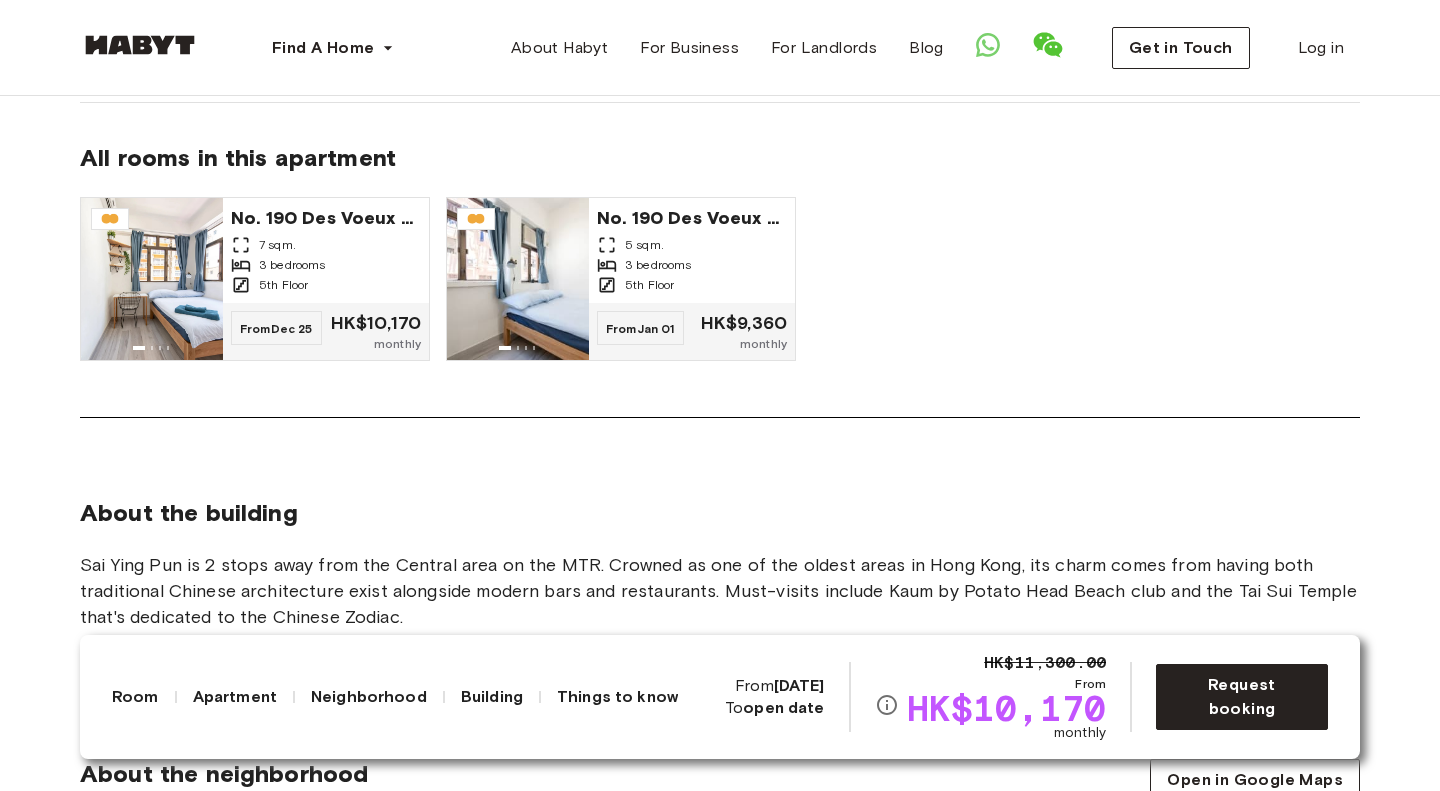 scroll, scrollTop: 1655, scrollLeft: 0, axis: vertical 